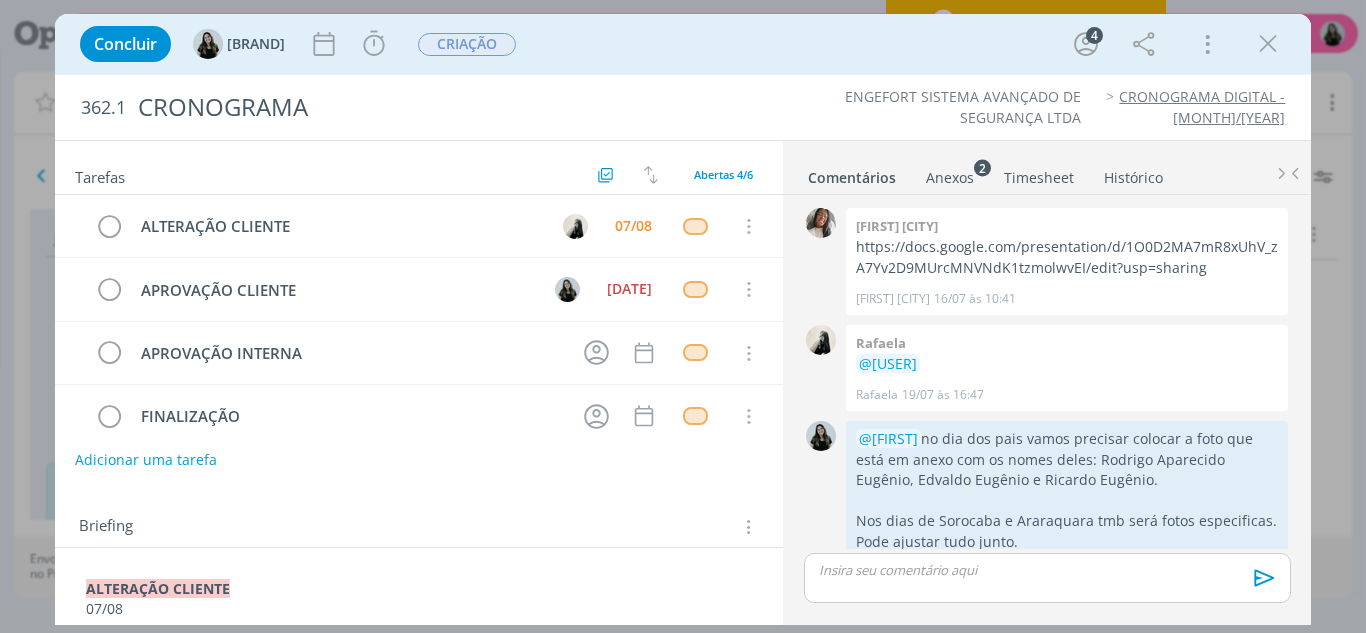 scroll, scrollTop: 0, scrollLeft: 0, axis: both 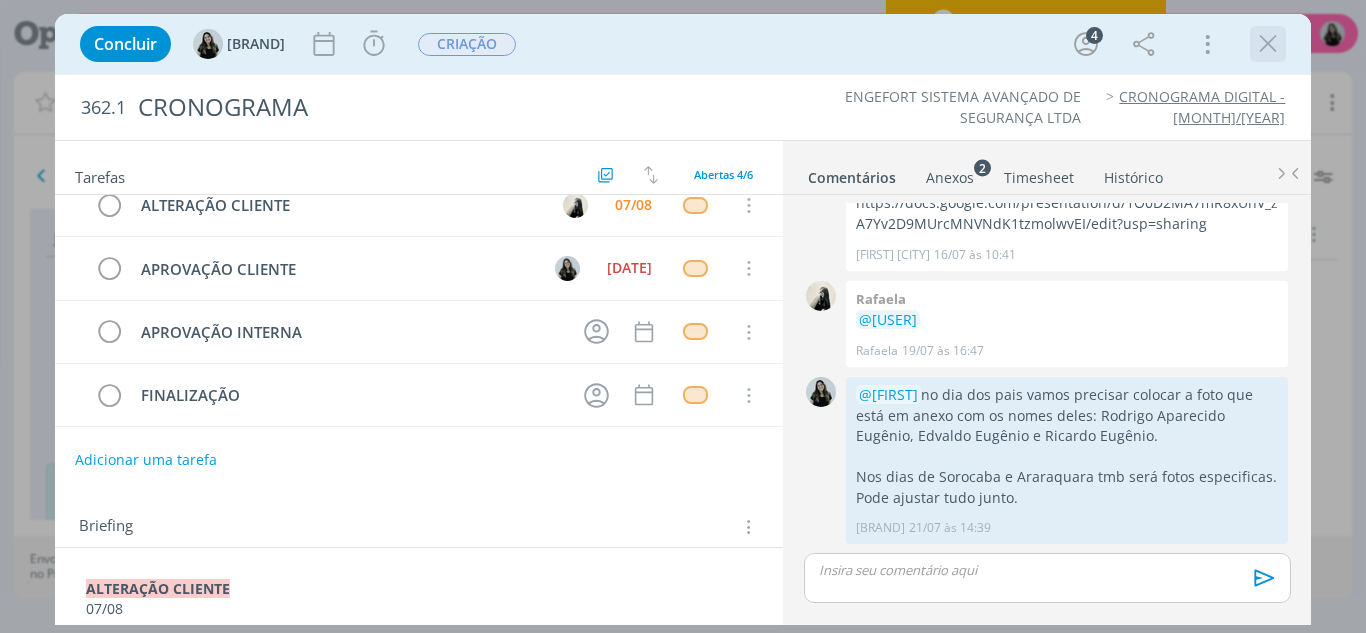 click at bounding box center [1268, 44] 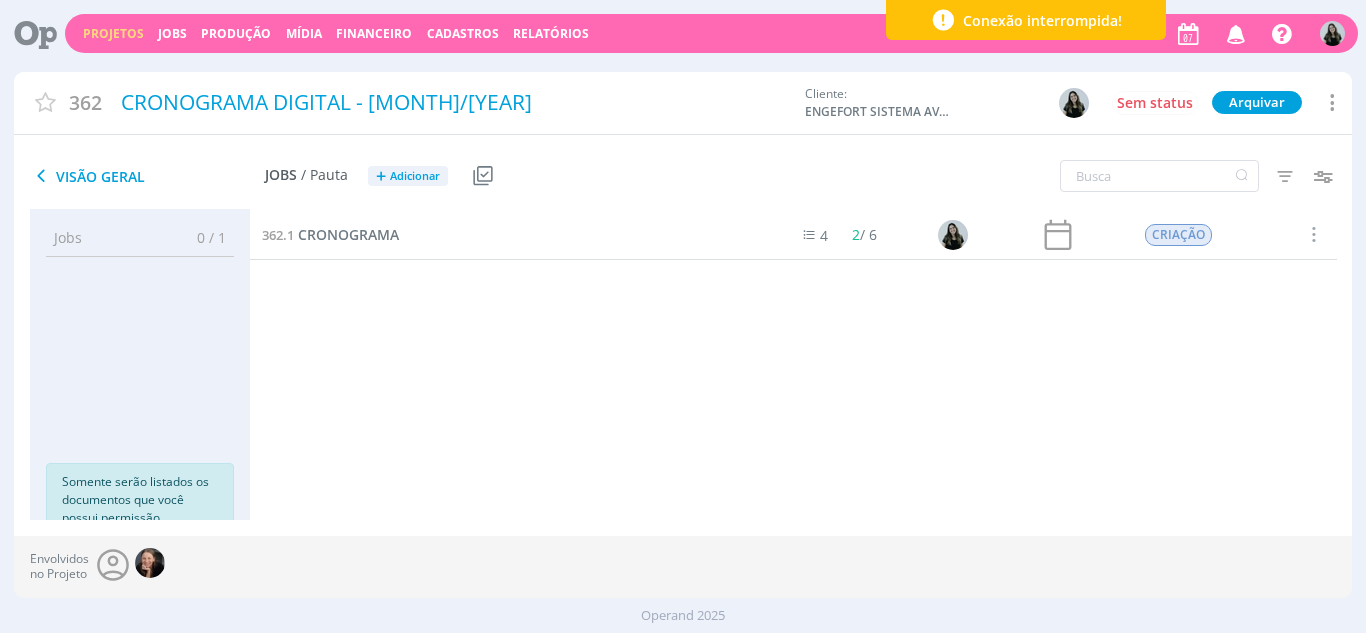 click at bounding box center (1236, 33) 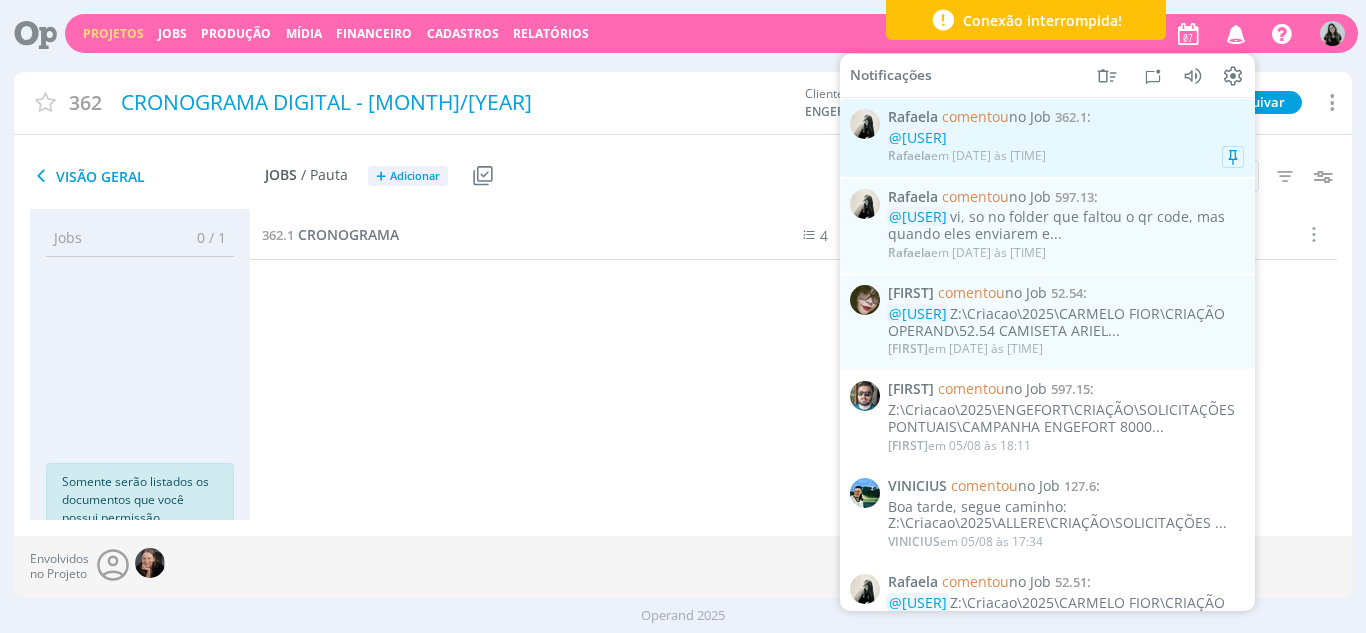click on "@[USER]" at bounding box center (1066, 138) 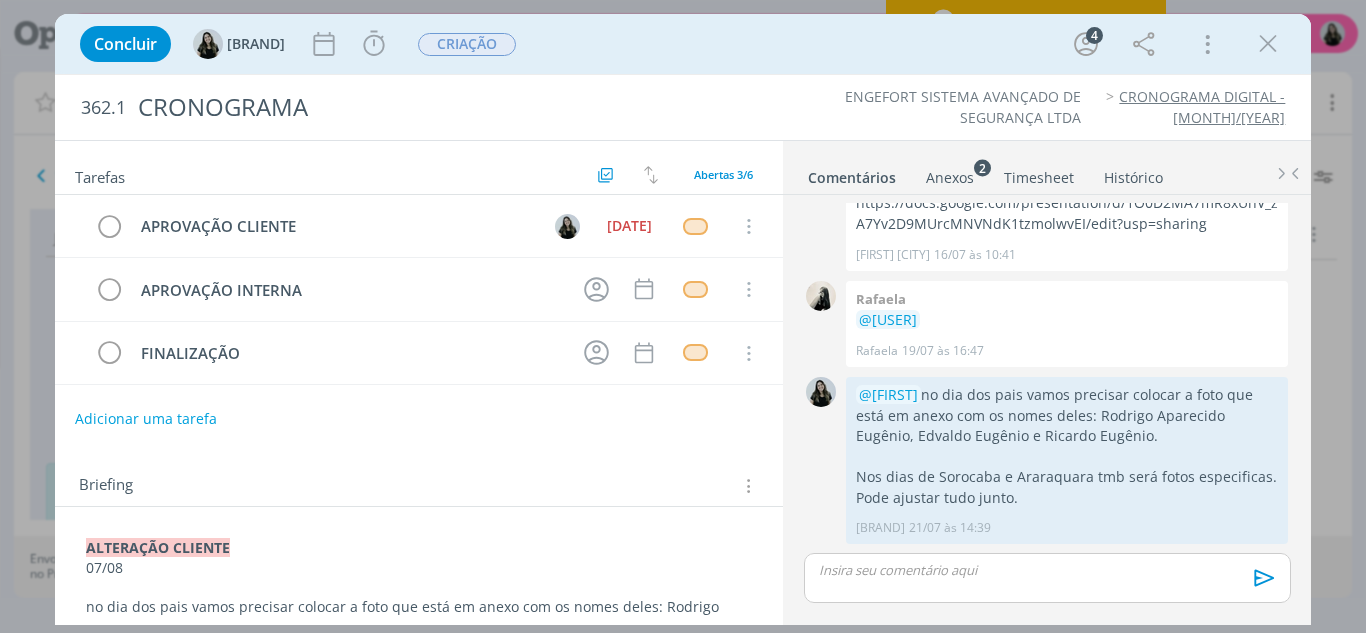 scroll, scrollTop: 141, scrollLeft: 0, axis: vertical 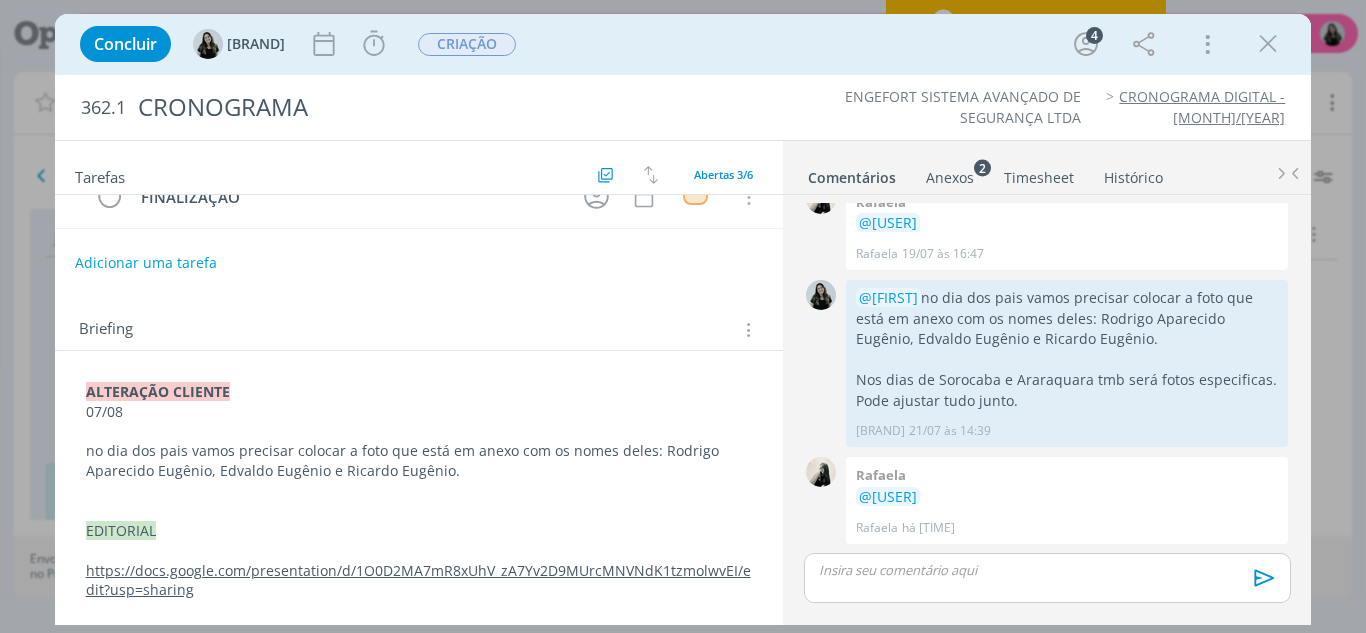 click on "https://docs.google.com/presentation/d/1O0D2MA7mR8xUhV_zA7Yv2D9MUrcMNVNdK1tzmolwvEI/edit?usp=sharing" at bounding box center (418, 580) 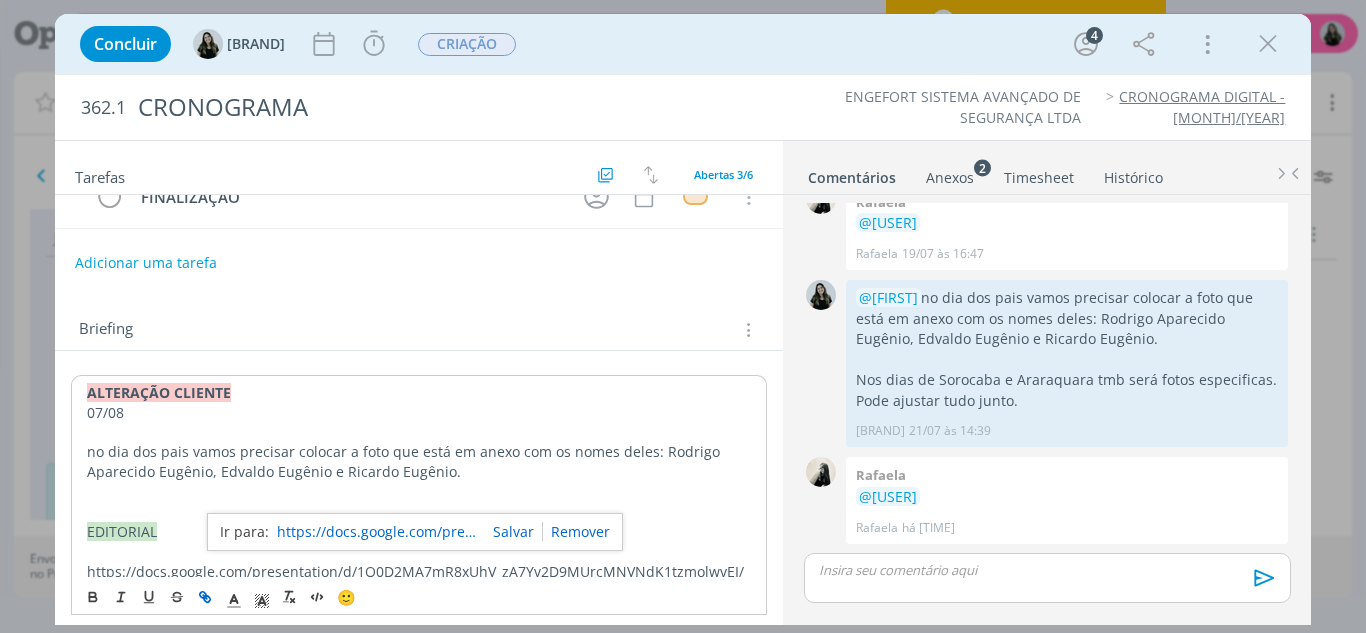 click on "https://docs.google.com/presentation/d/1O0D2MA7mR8xUhV_zA7Yv2D9MUrcMNVNdK1tzmolwvEI/edit?usp=sharing" at bounding box center [377, 532] 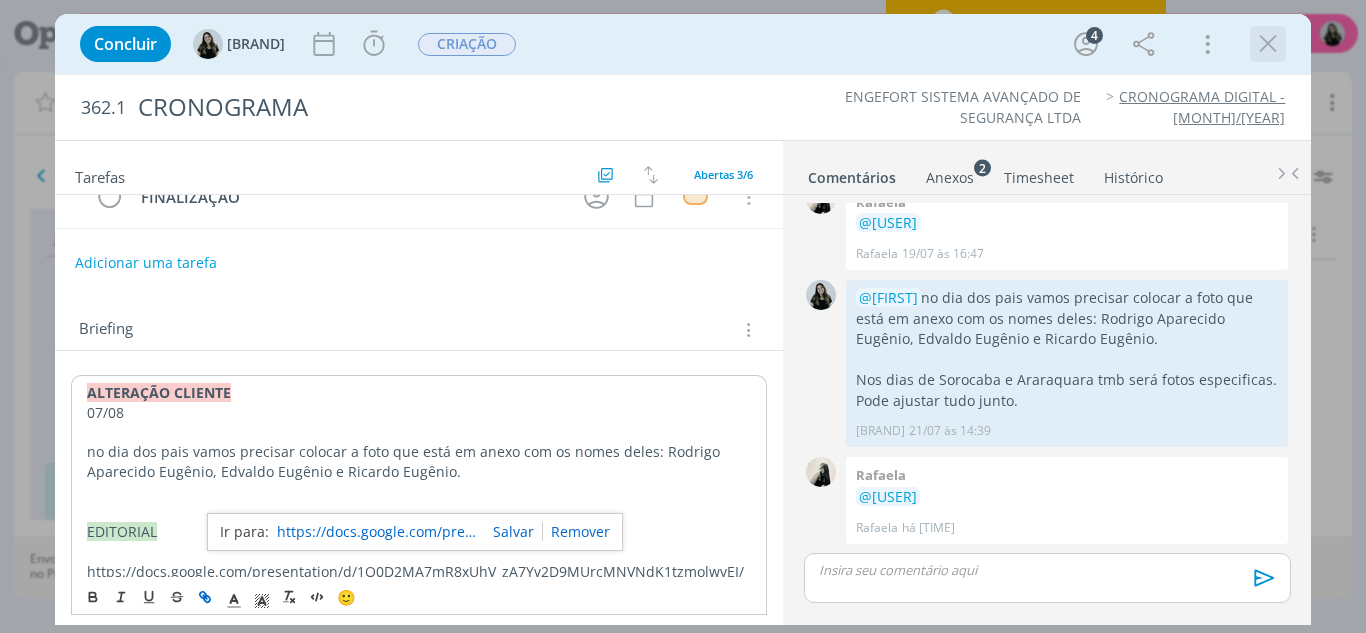 click at bounding box center (1268, 44) 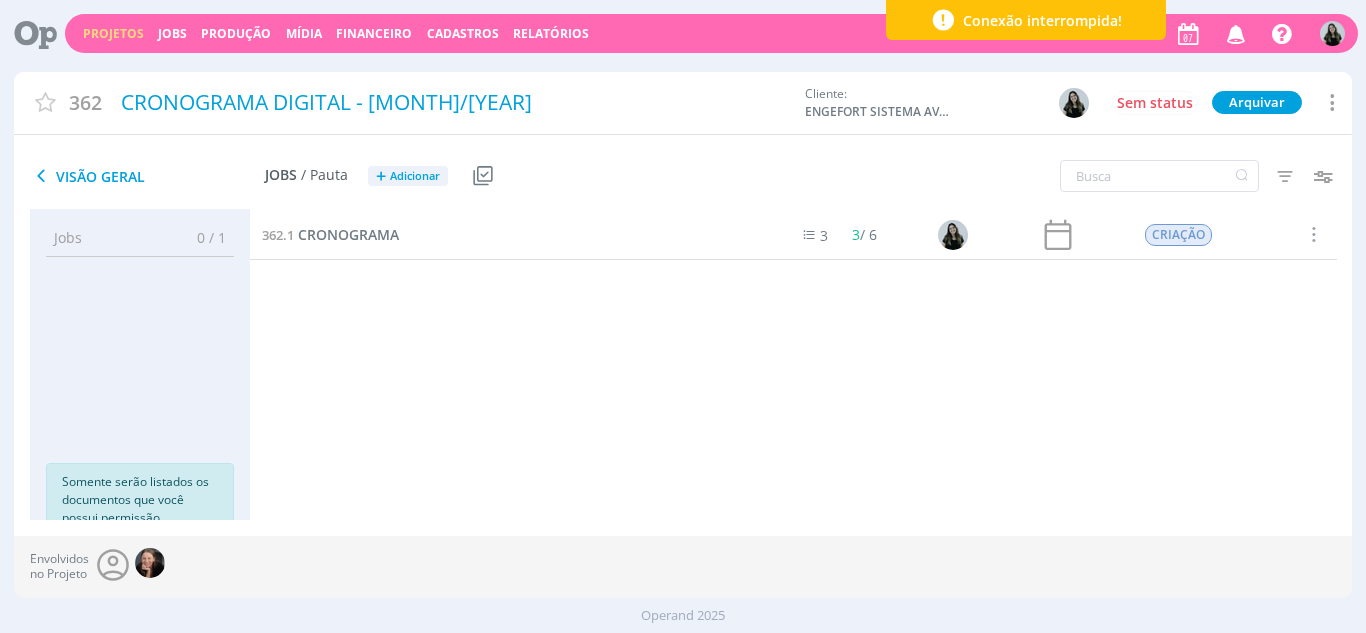 click at bounding box center [1236, 33] 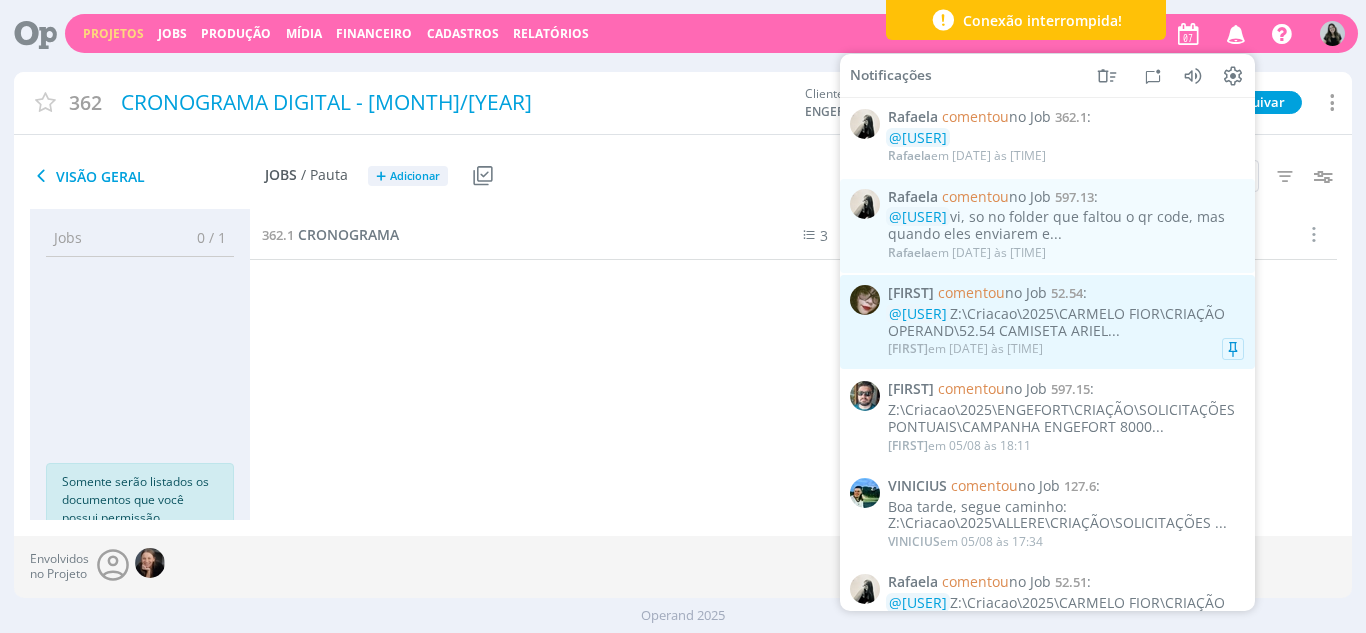 click on "[FIRST]
em [DATE] às [TIME]" at bounding box center (1066, 349) 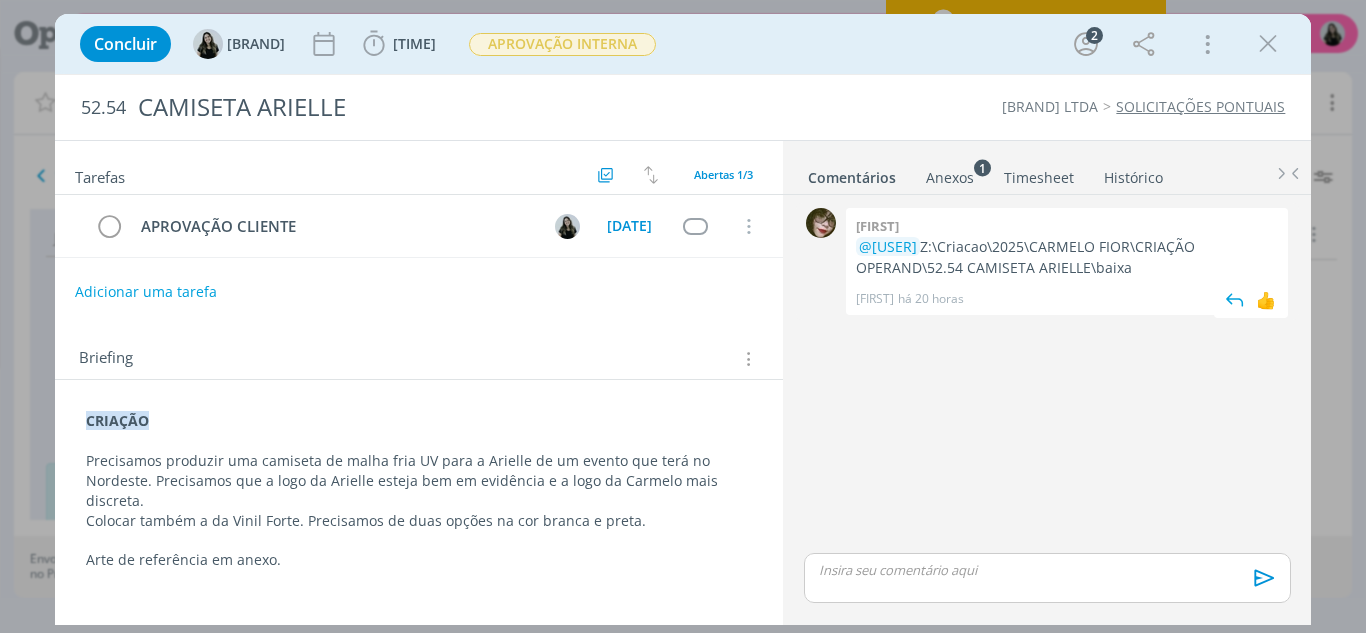 click on "@VITORIA  Z:\Criacao\2025\CARMELO FIOR\CRIAÇÃO OPERAND\52.54 CAMISETA ARIELLE\baixa" at bounding box center [1067, 257] 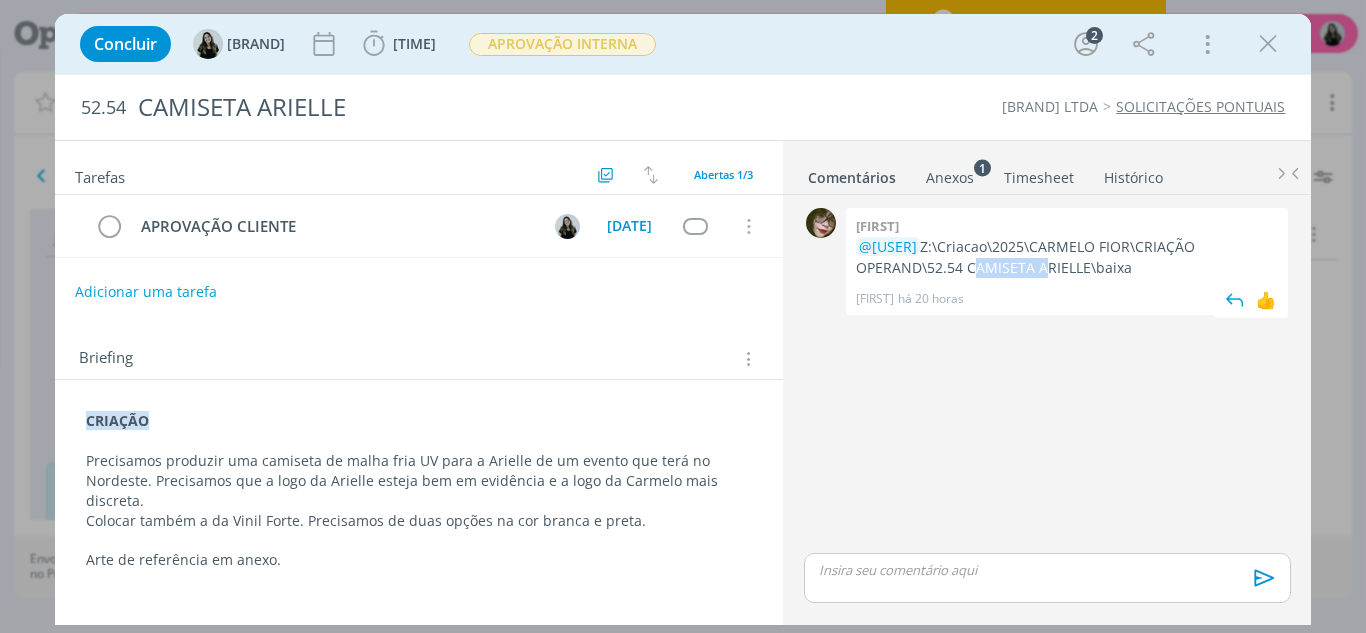 click on "@VITORIA  Z:\Criacao\2025\CARMELO FIOR\CRIAÇÃO OPERAND\52.54 CAMISETA ARIELLE\baixa" at bounding box center (1067, 257) 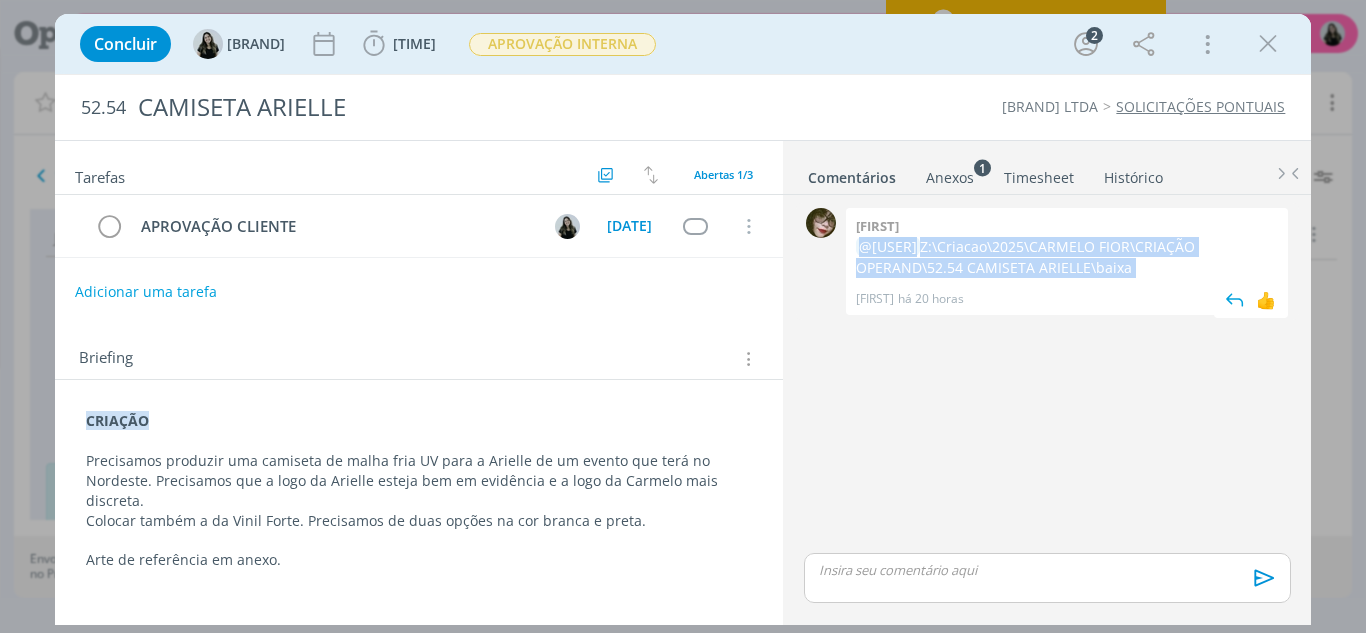 click on "@VITORIA  Z:\Criacao\2025\CARMELO FIOR\CRIAÇÃO OPERAND\52.54 CAMISETA ARIELLE\baixa" at bounding box center (1067, 257) 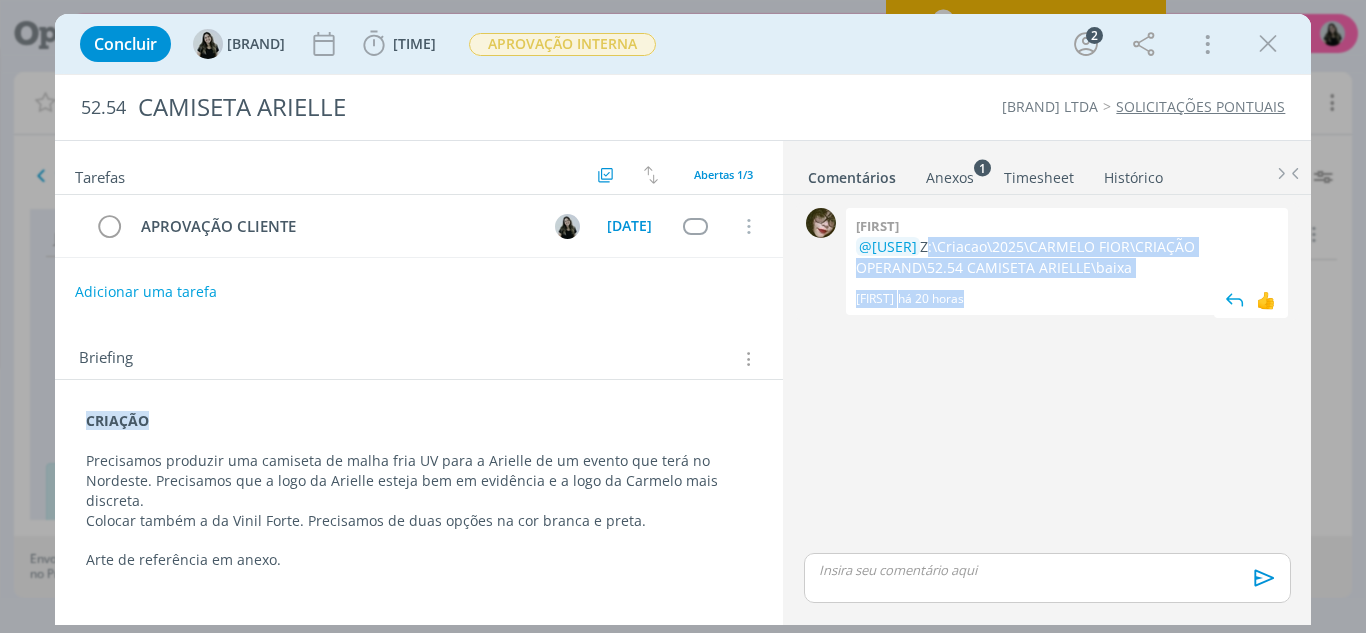 drag, startPoint x: 929, startPoint y: 245, endPoint x: 1195, endPoint y: 285, distance: 268.9907 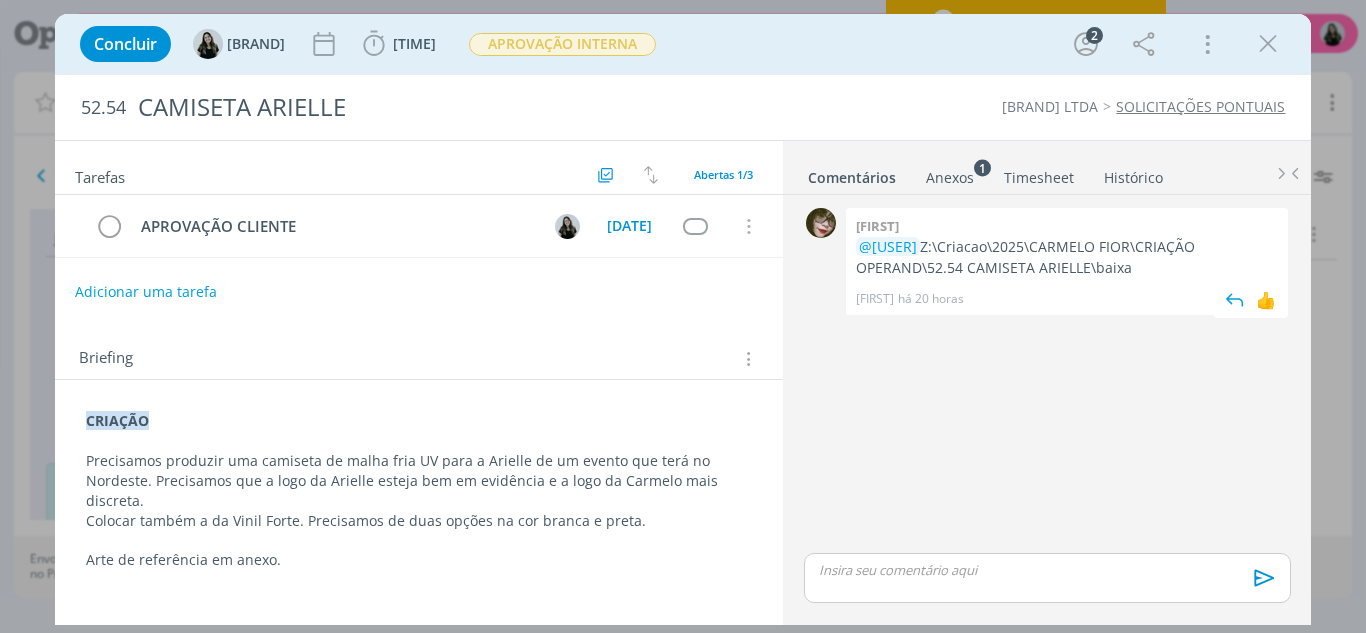 drag, startPoint x: 1151, startPoint y: 267, endPoint x: 931, endPoint y: 251, distance: 220.58105 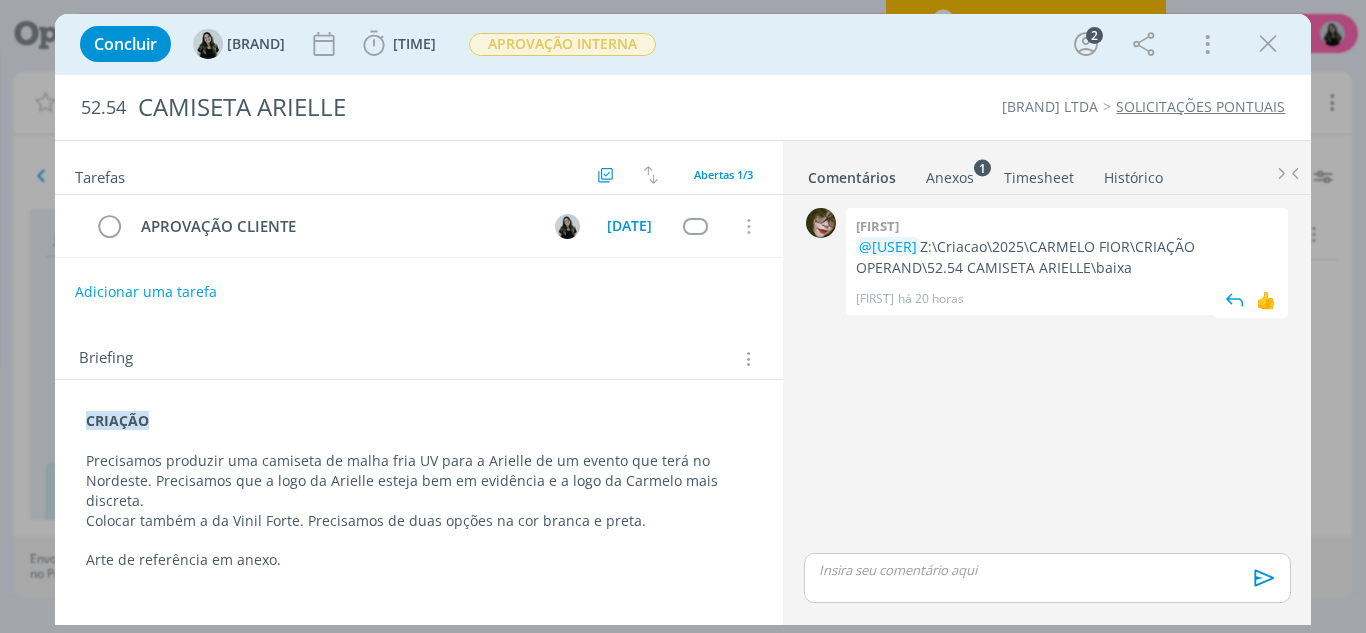 copy on "Z:\Criacao\2025\CARMELO FIOR\CRIAÇÃO OPERAND\52.54 CAMISETA ARIELLE\baixa" 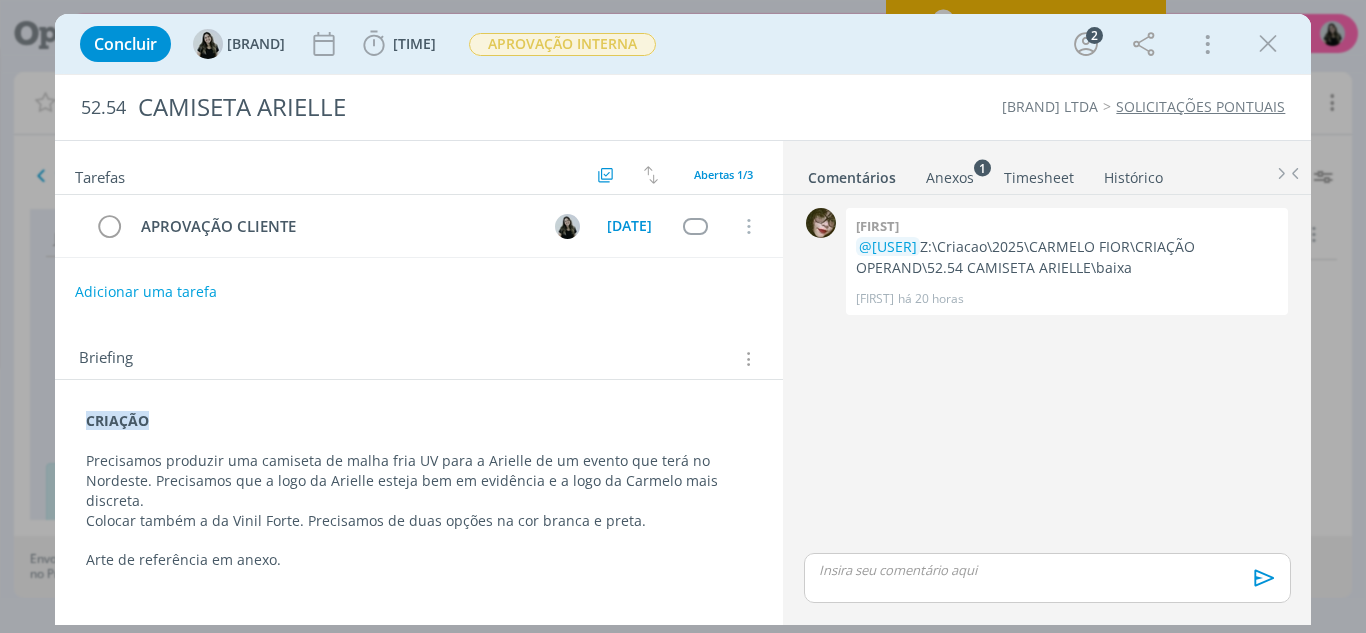 click at bounding box center [1047, 570] 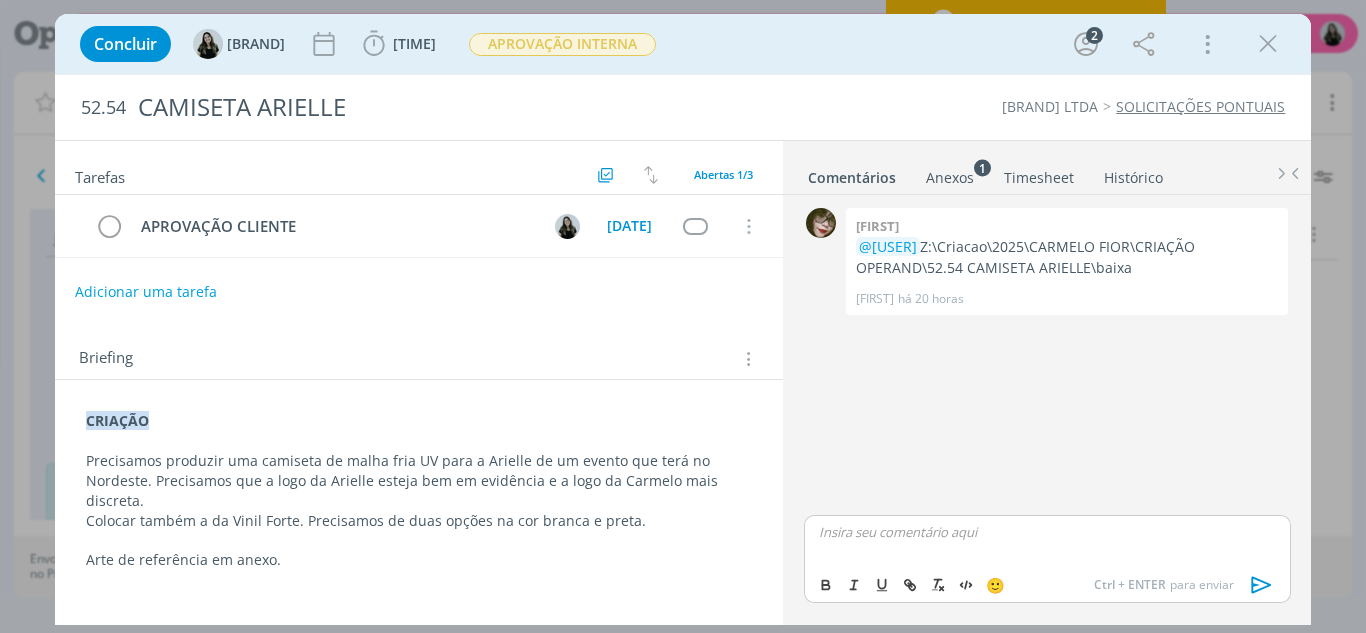 type 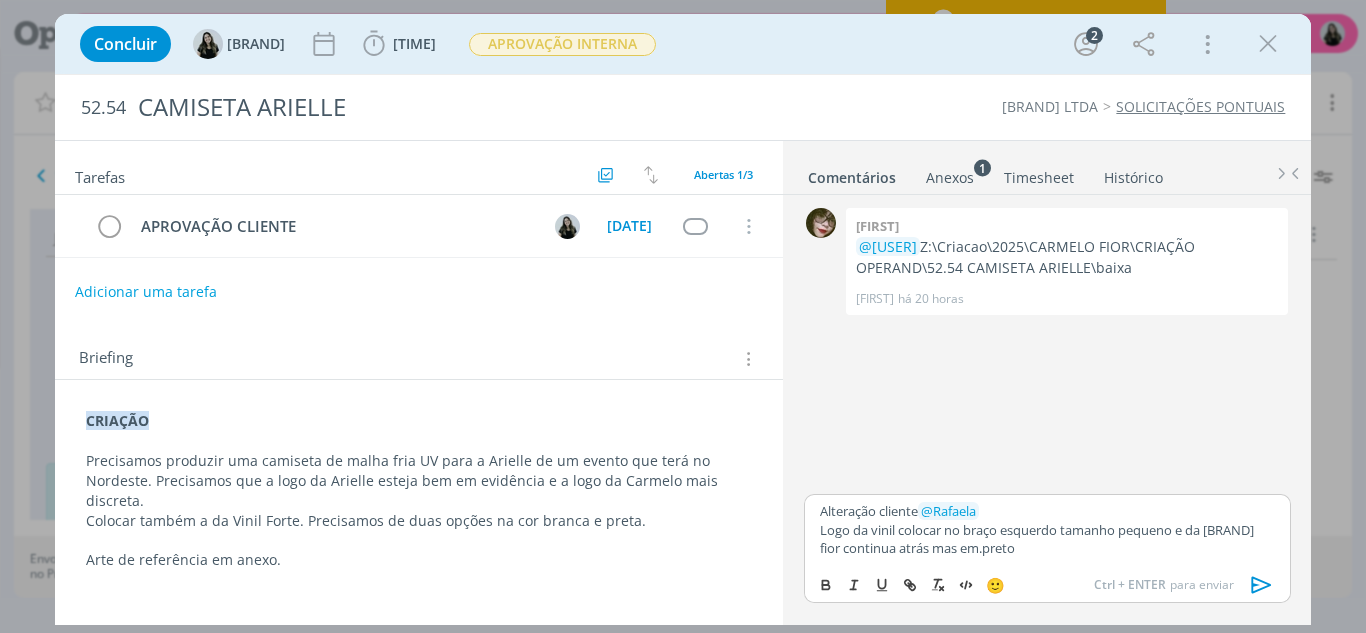 click on "Logo da vinil colocar no braço esquerdo tamanho pequeno e da [BRAND] fior continua atrás mas em.preto" at bounding box center (1047, 539) 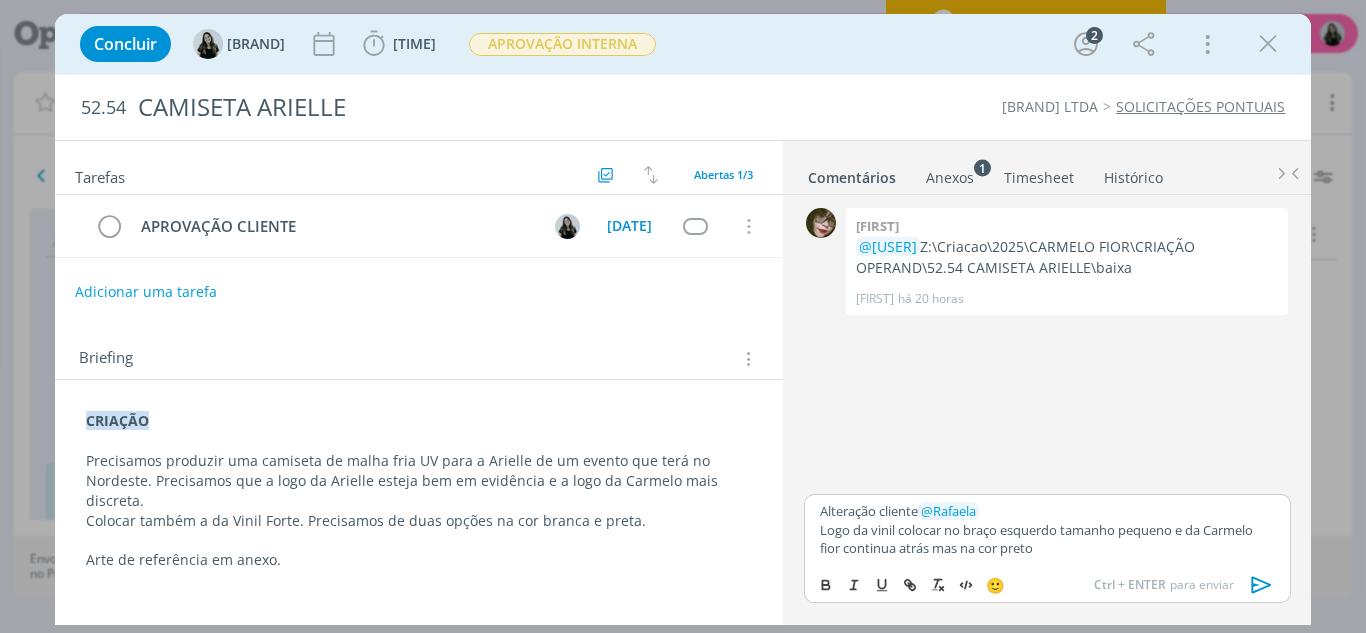 click on "Logo da vinil colocar no braço esquerdo tamanho pequeno e da Carmelo fior continua atrás mas na cor preto" at bounding box center (1047, 539) 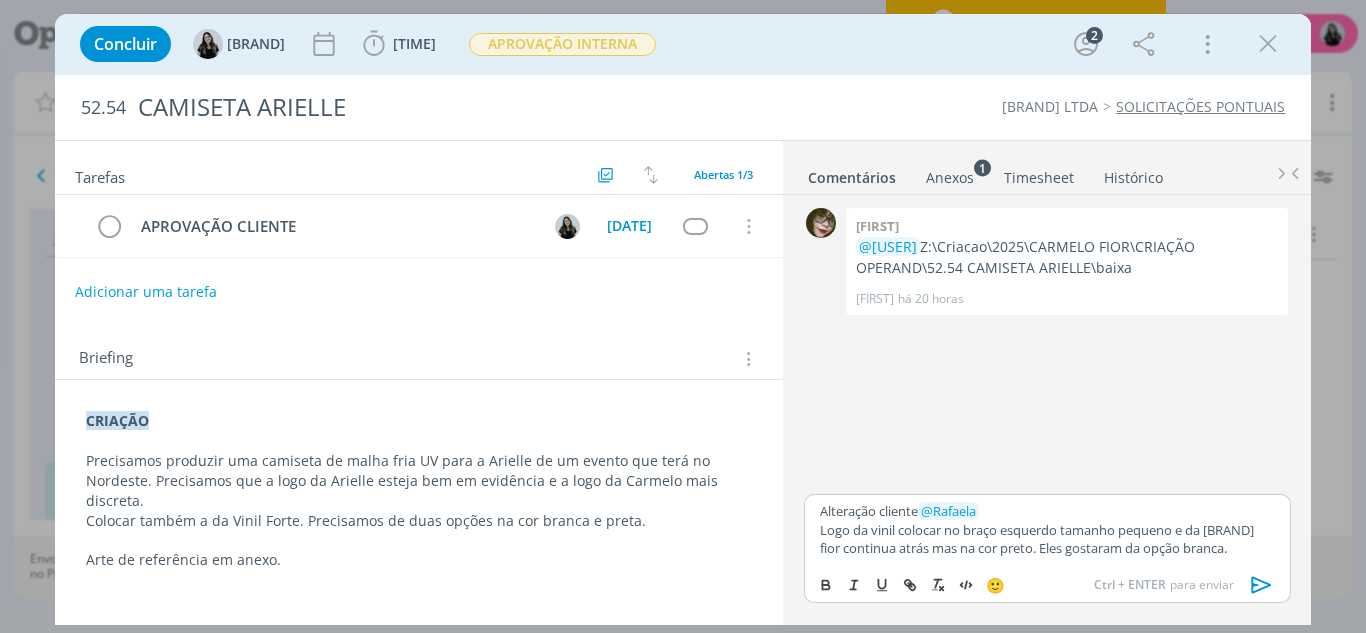 click at bounding box center [1262, 585] 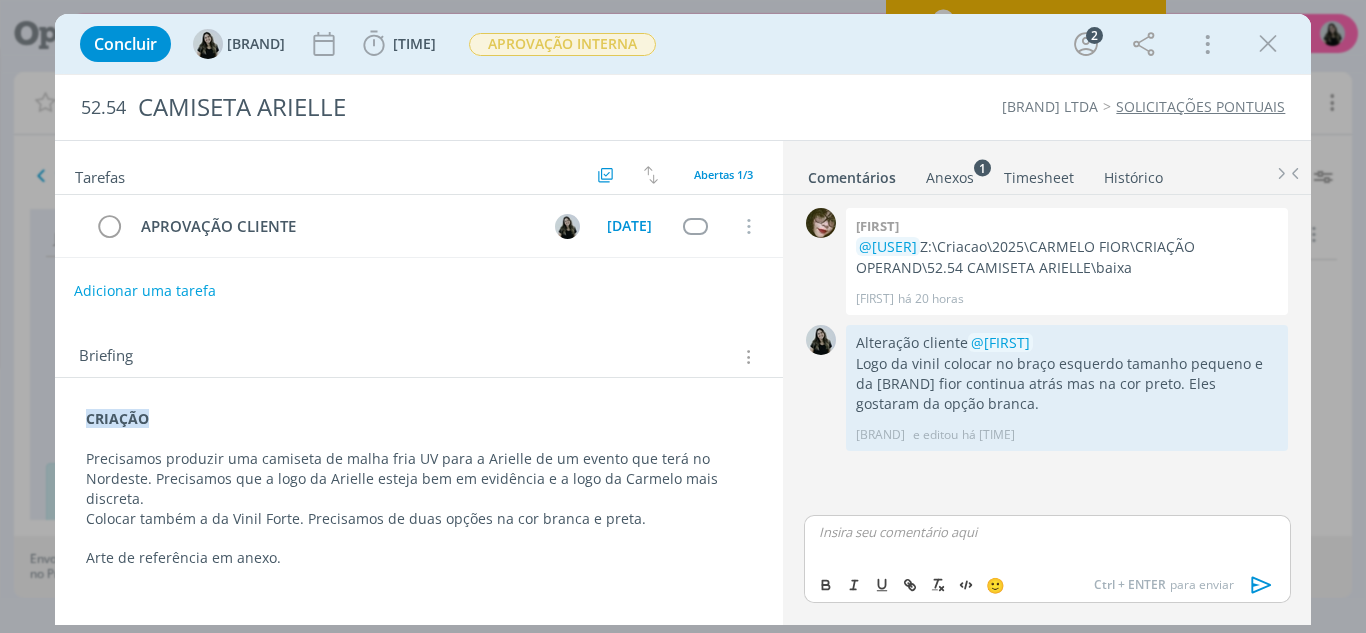 click on "Adicionar uma tarefa" at bounding box center [145, 291] 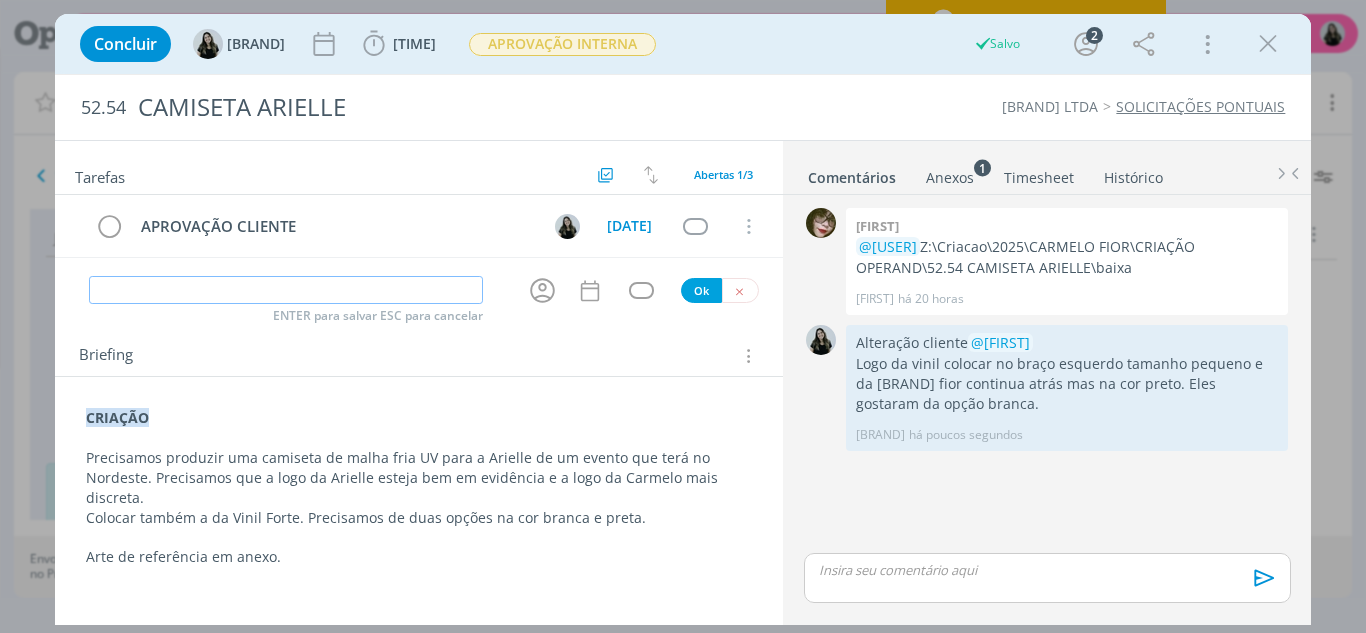 type on "a" 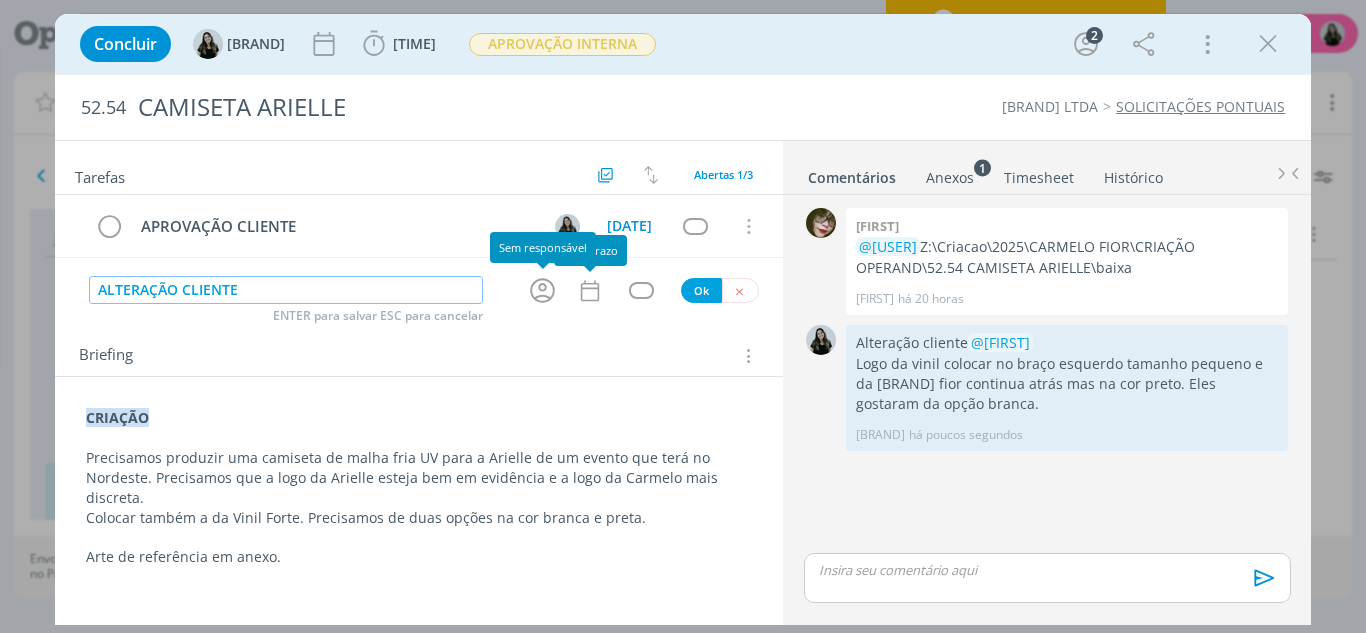 type on "ALTERAÇÃO CLIENTE" 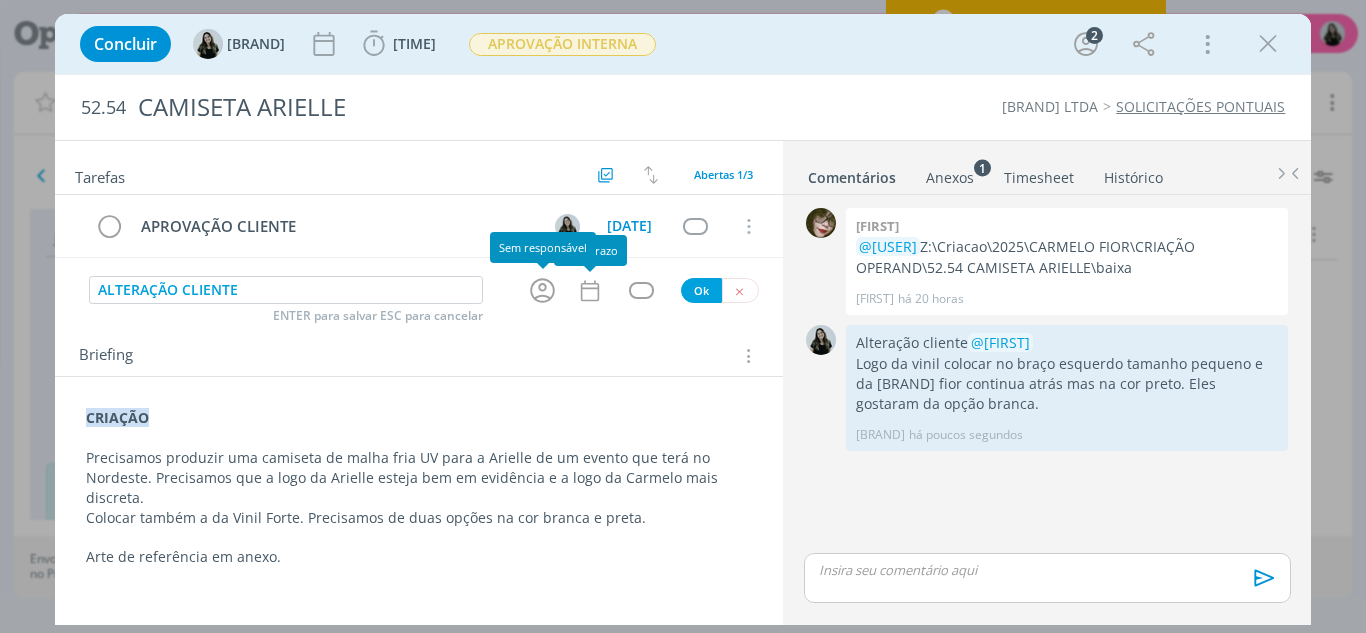 click at bounding box center (545, 290) 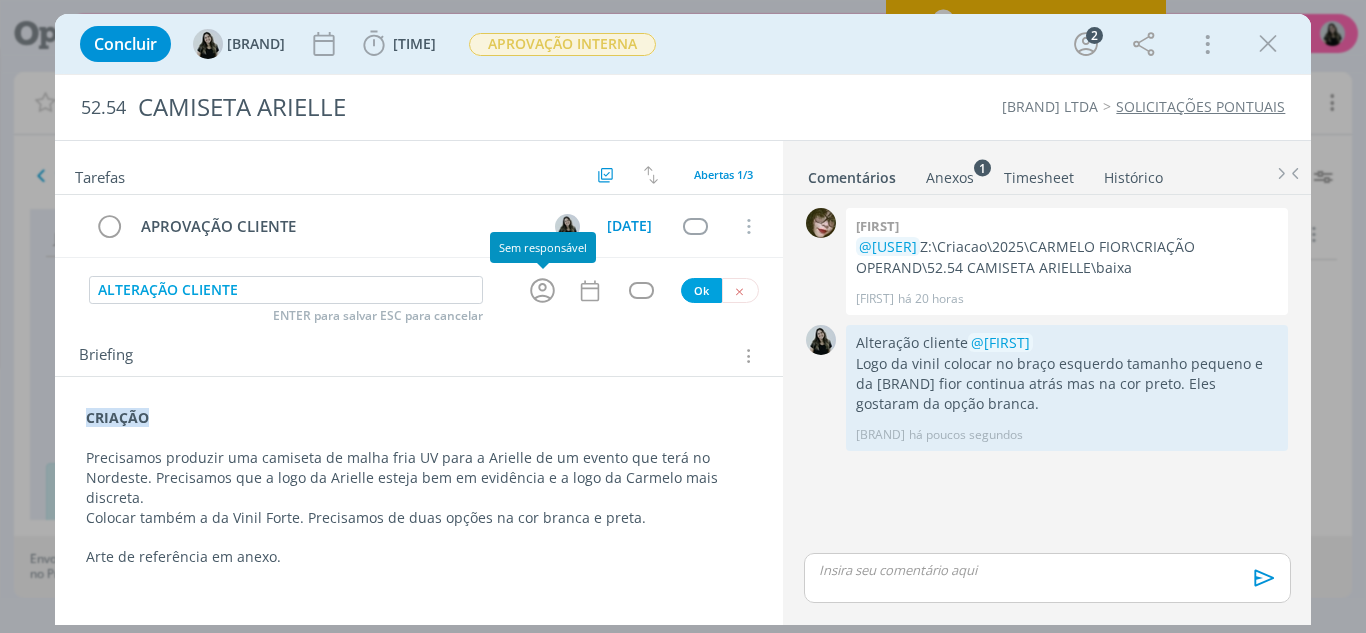 click 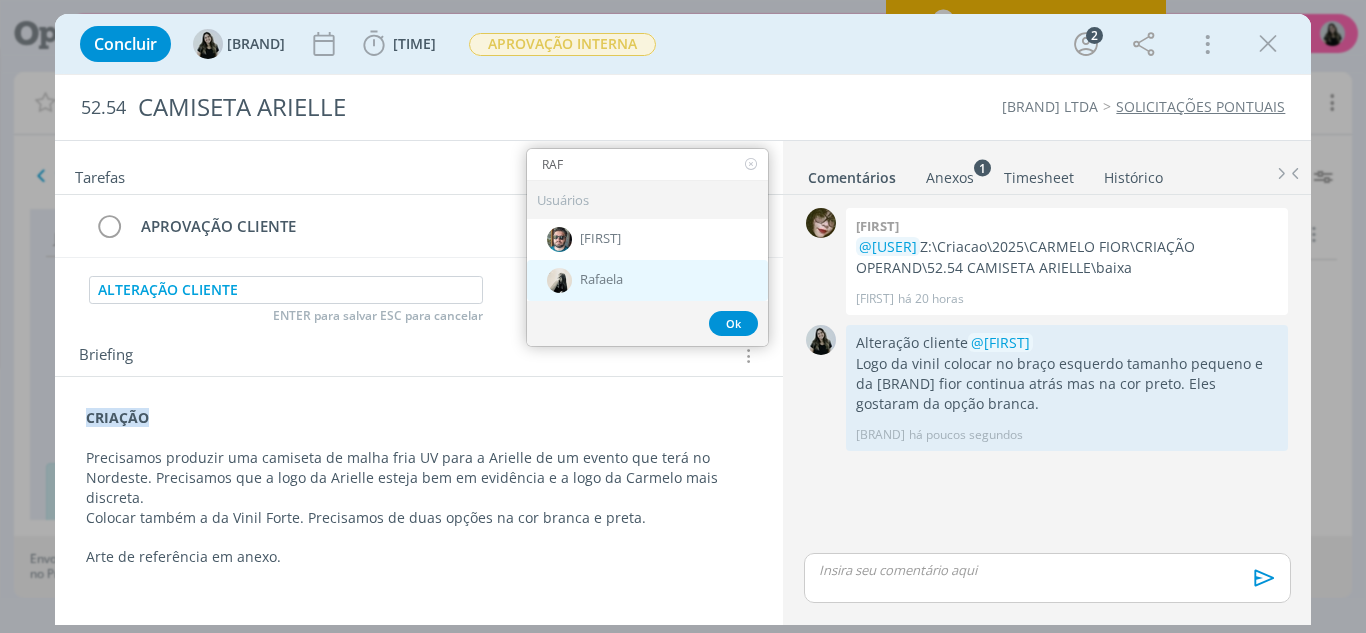 type on "RAF" 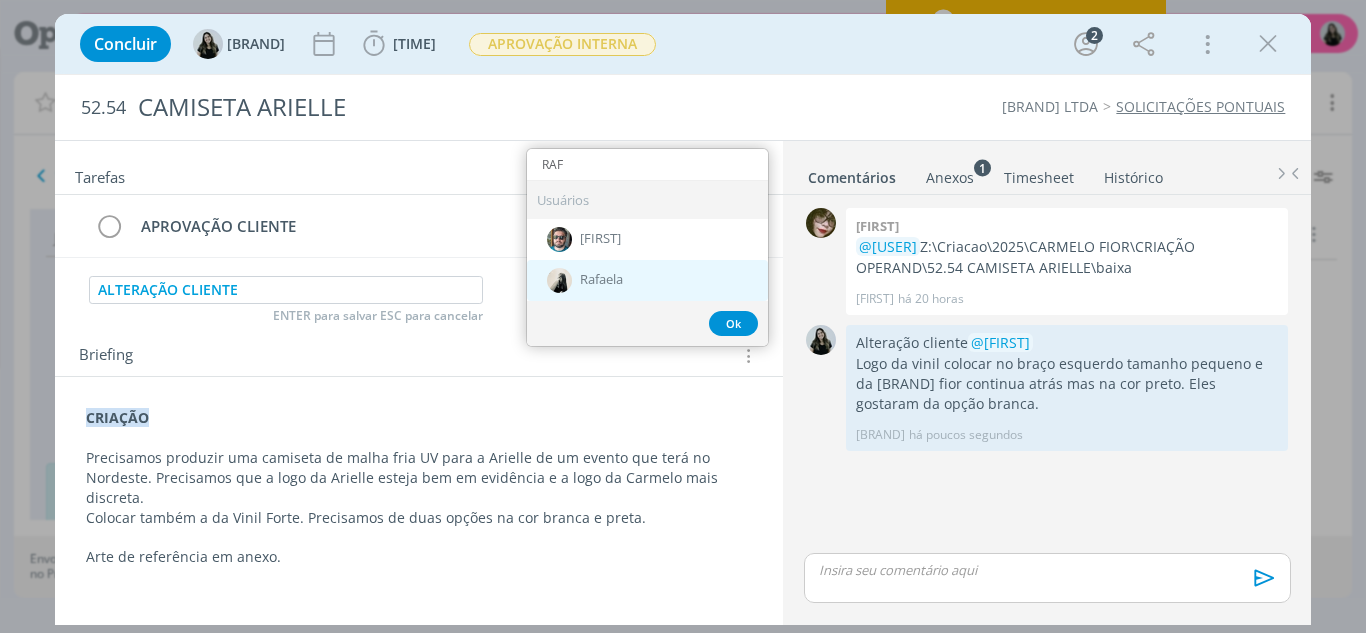 click on "Rafaela" at bounding box center [647, 280] 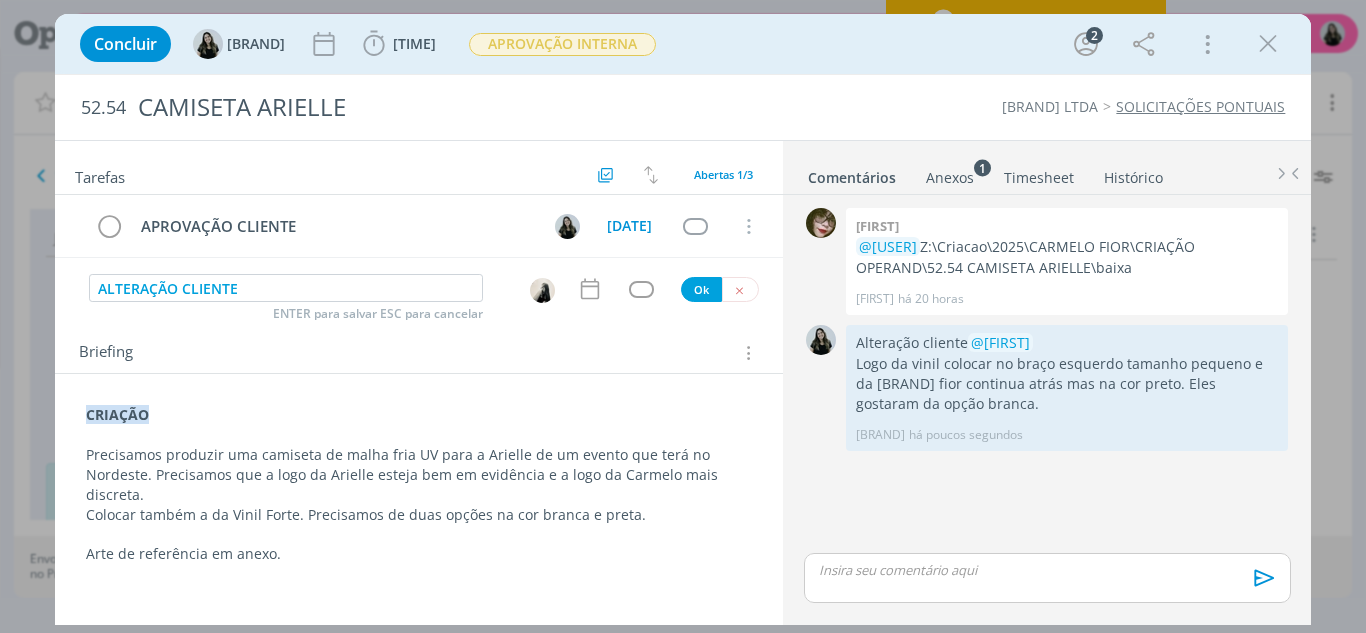click 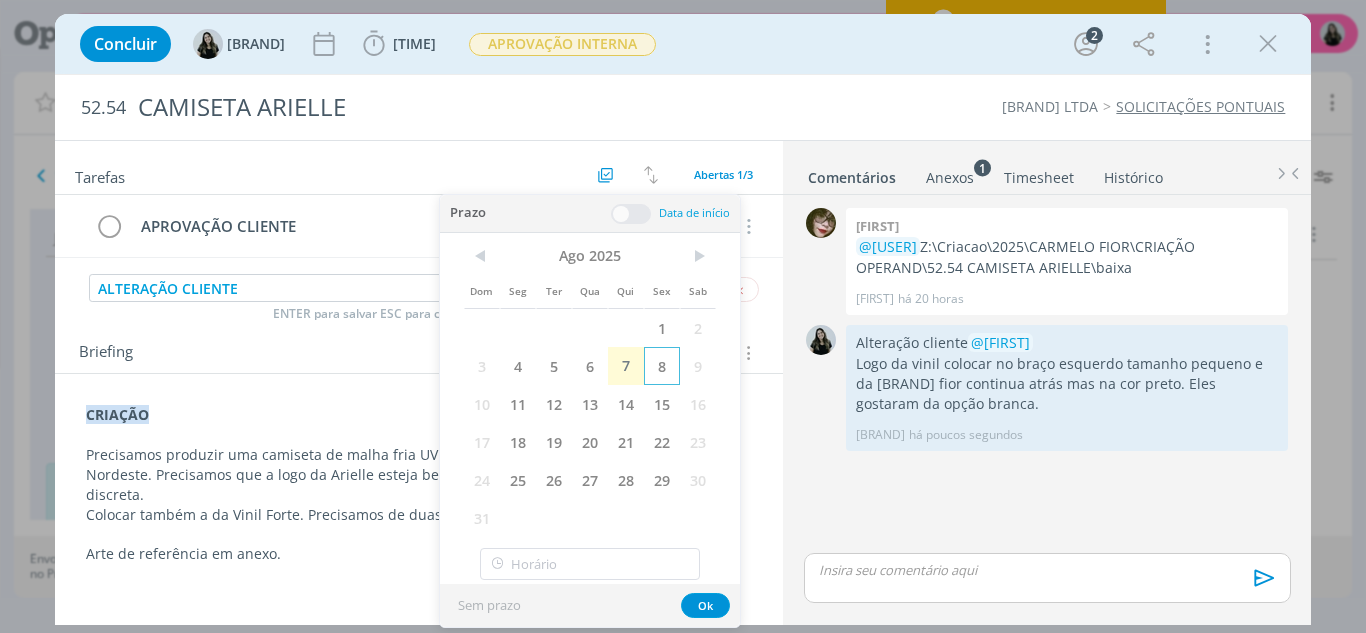 click on "8" at bounding box center [662, 366] 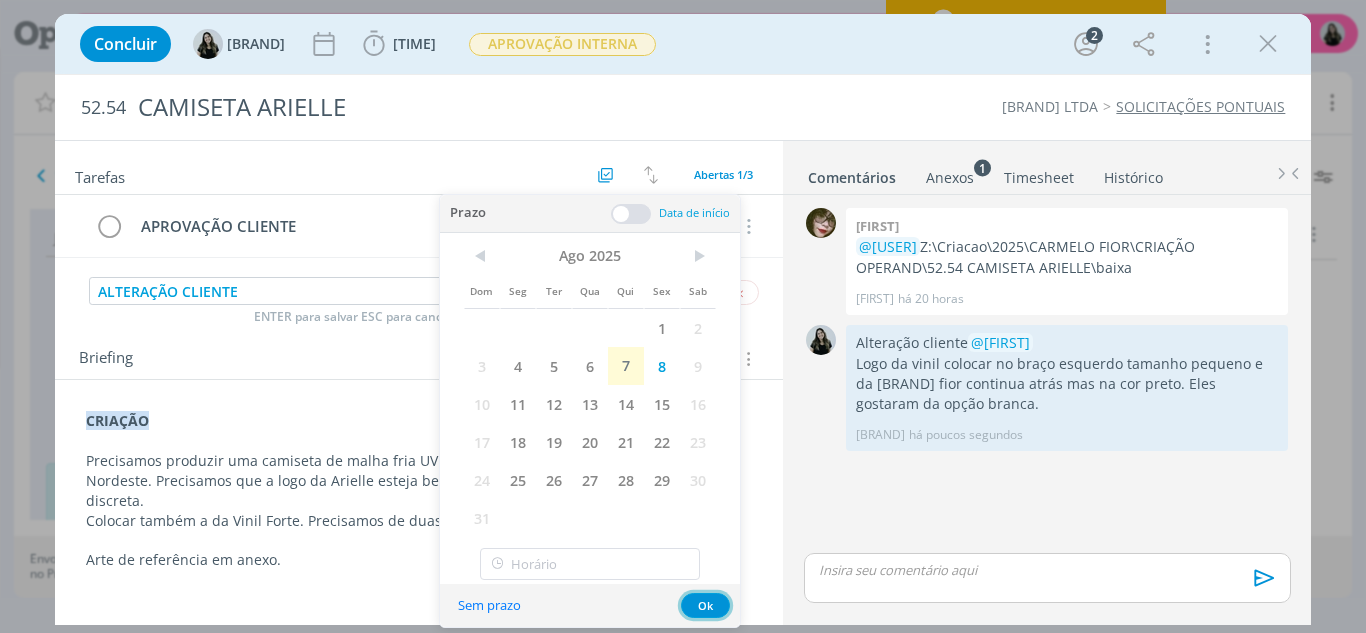 click on "Ok" at bounding box center [705, 605] 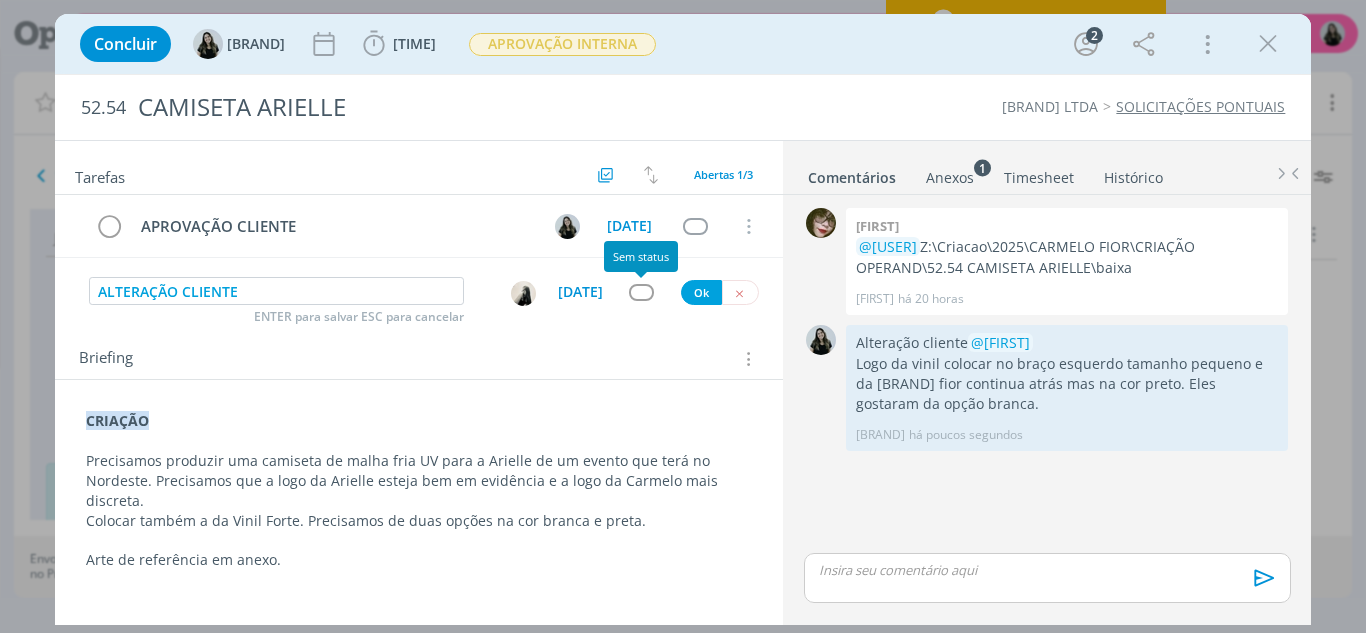 click at bounding box center [641, 292] 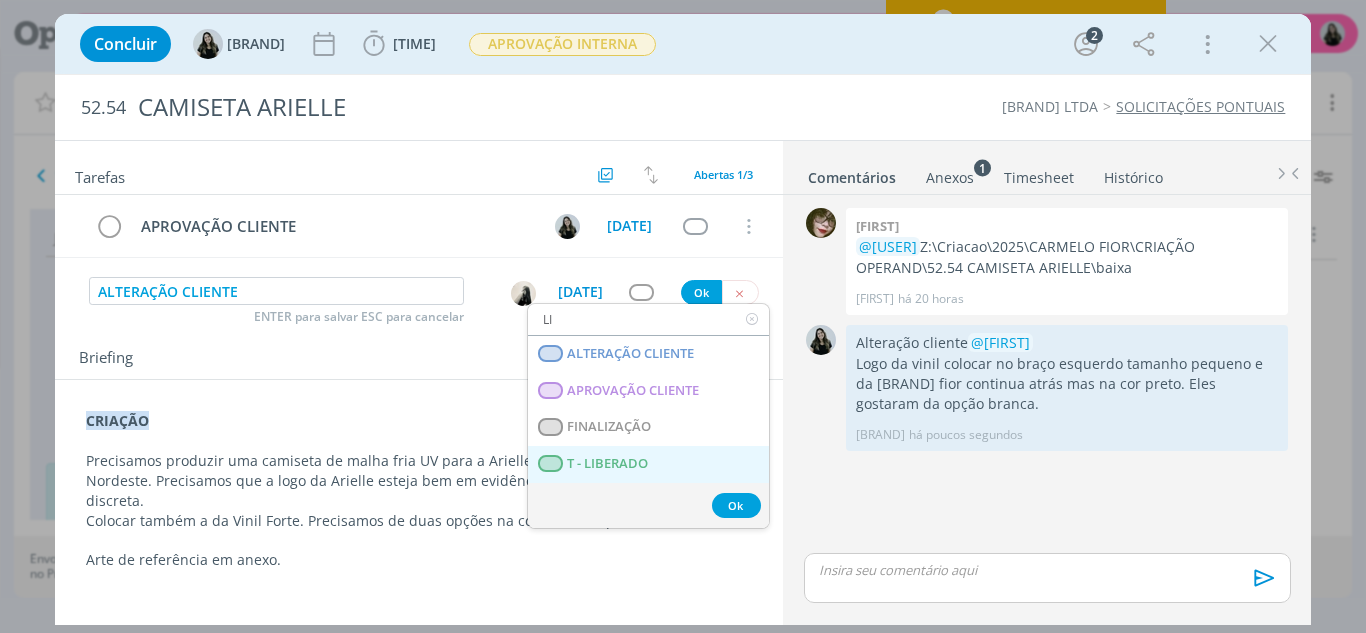 type on "LI" 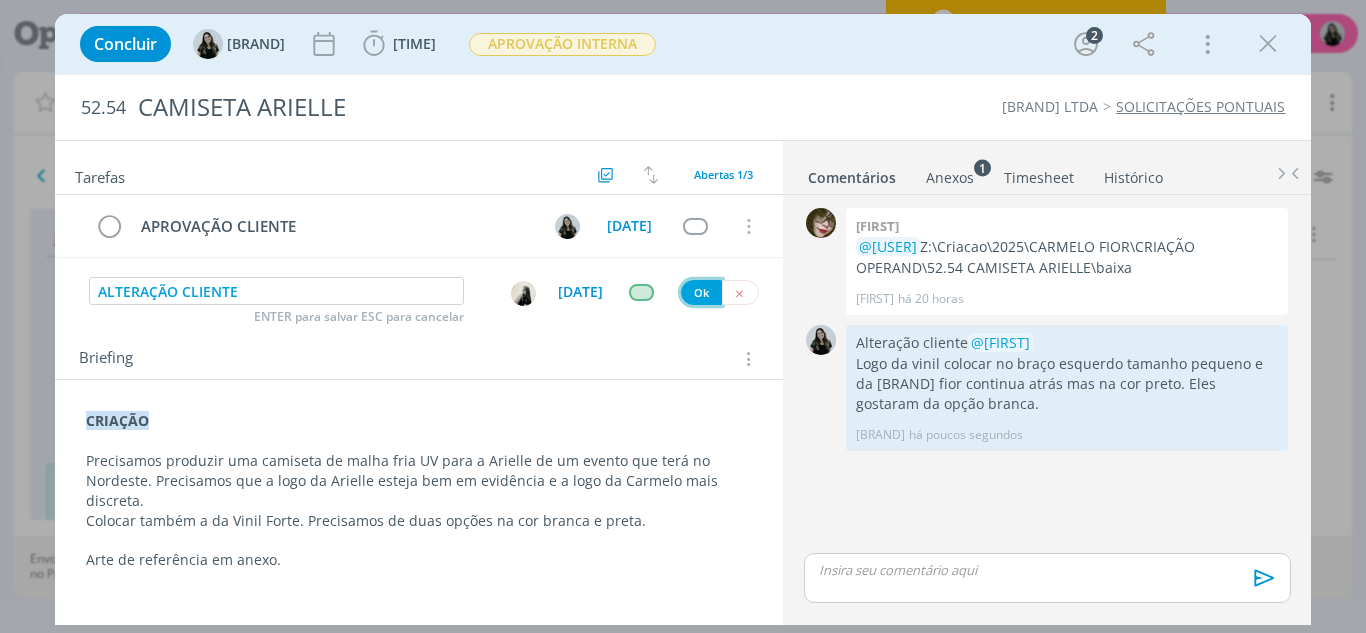 click on "Ok" at bounding box center (701, 292) 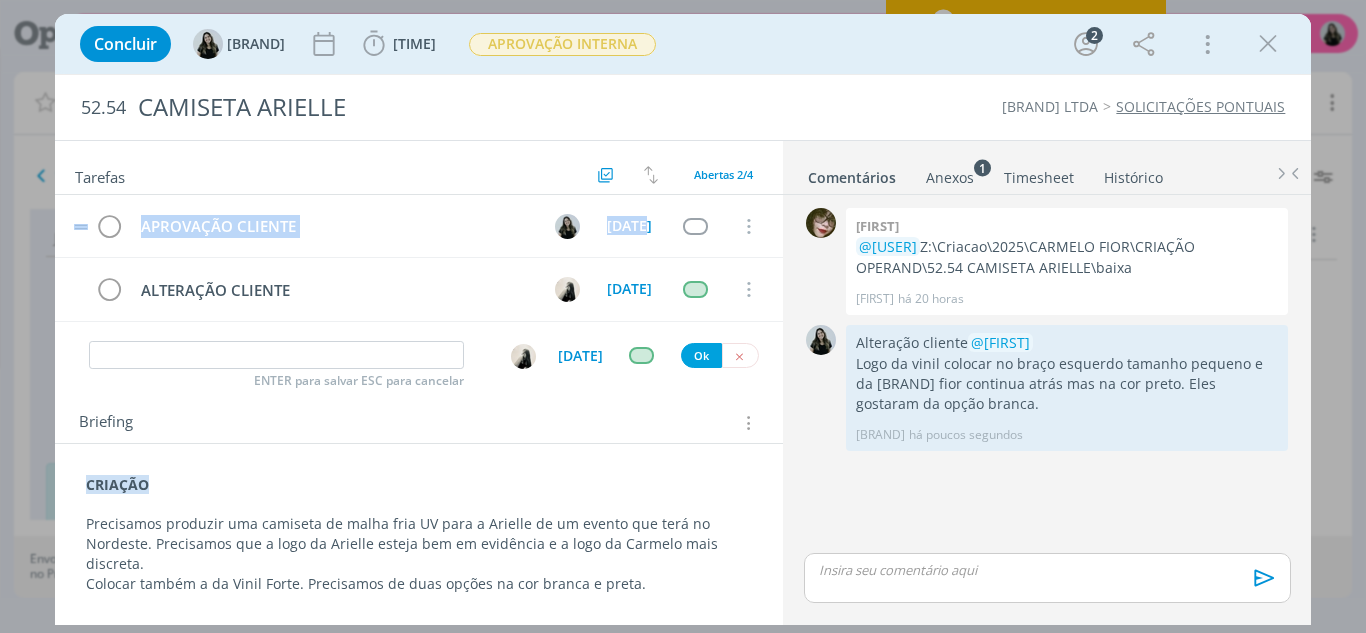 drag, startPoint x: 67, startPoint y: 288, endPoint x: 84, endPoint y: 228, distance: 62.361847 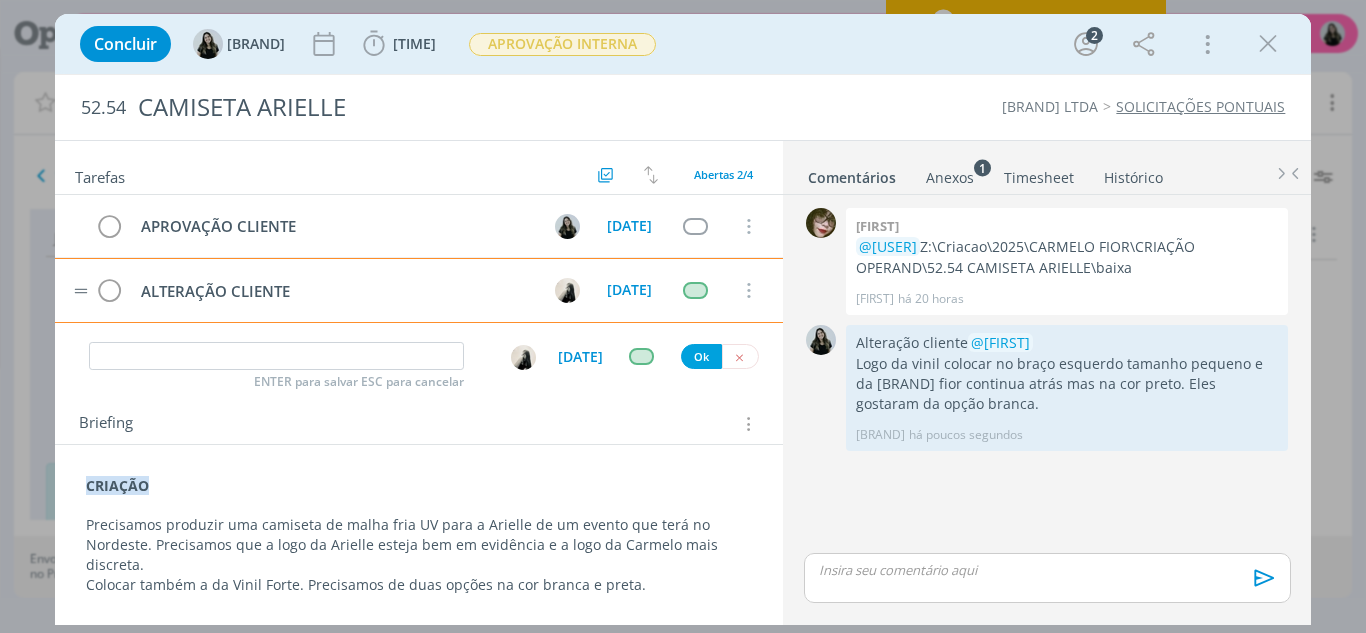 type 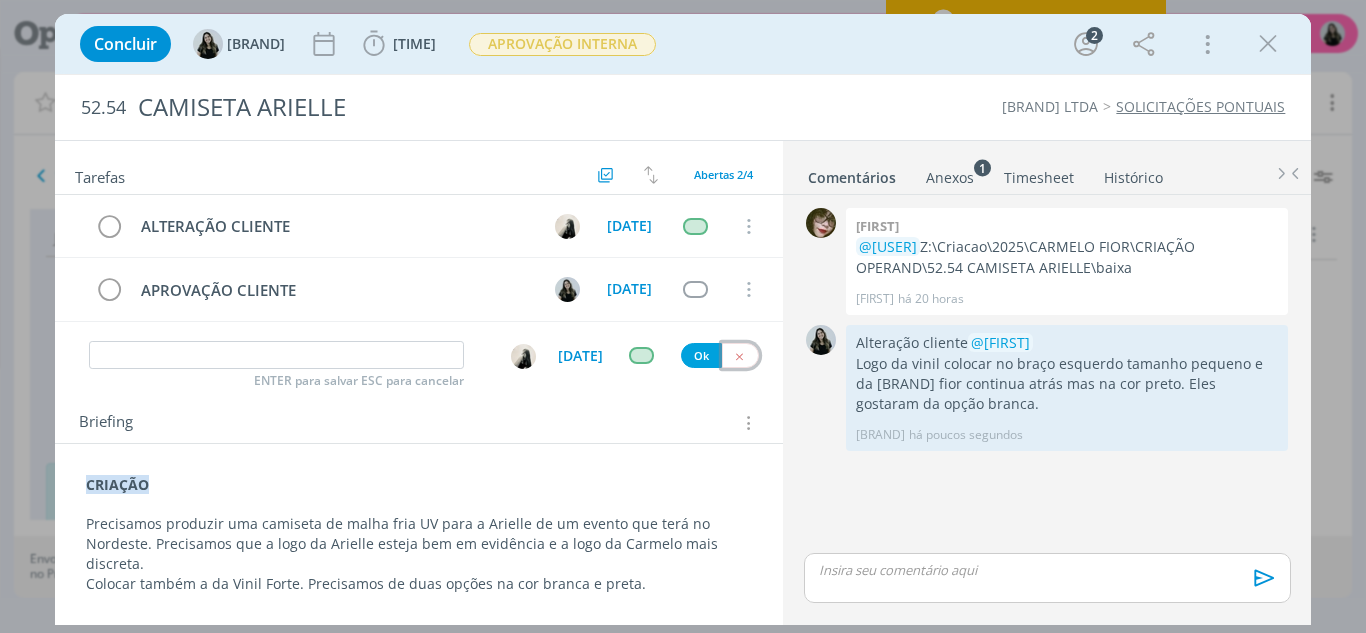 click at bounding box center [739, 356] 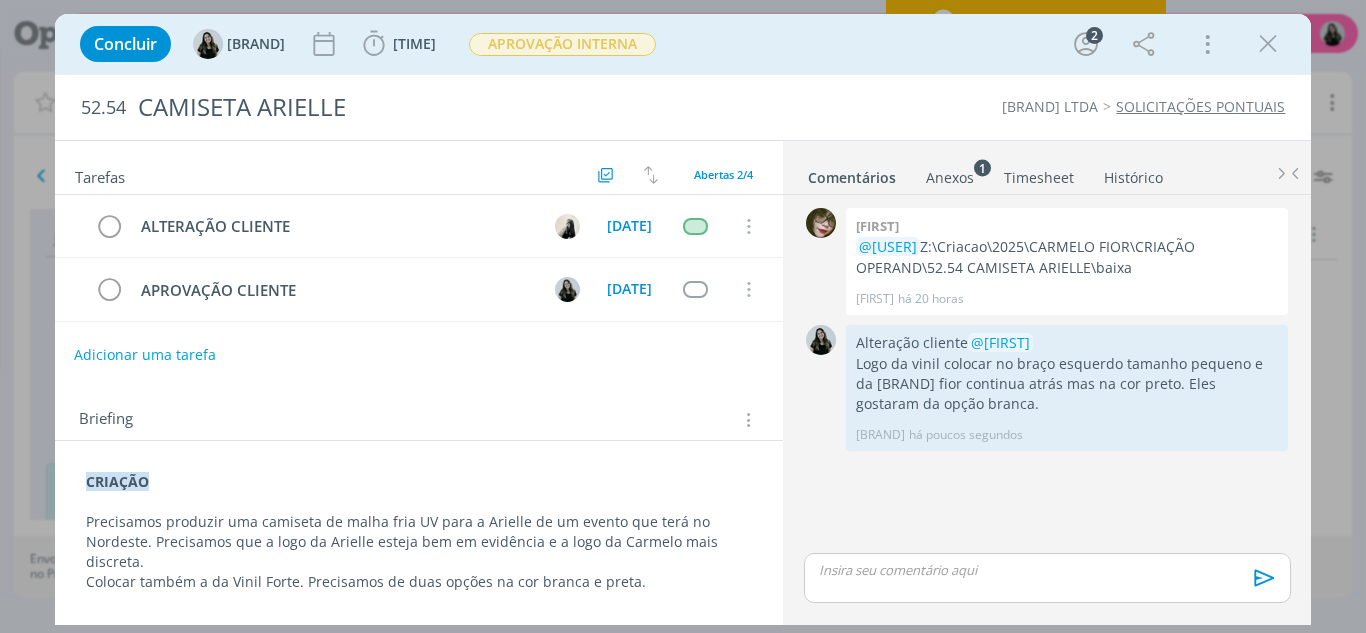 scroll, scrollTop: 11, scrollLeft: 0, axis: vertical 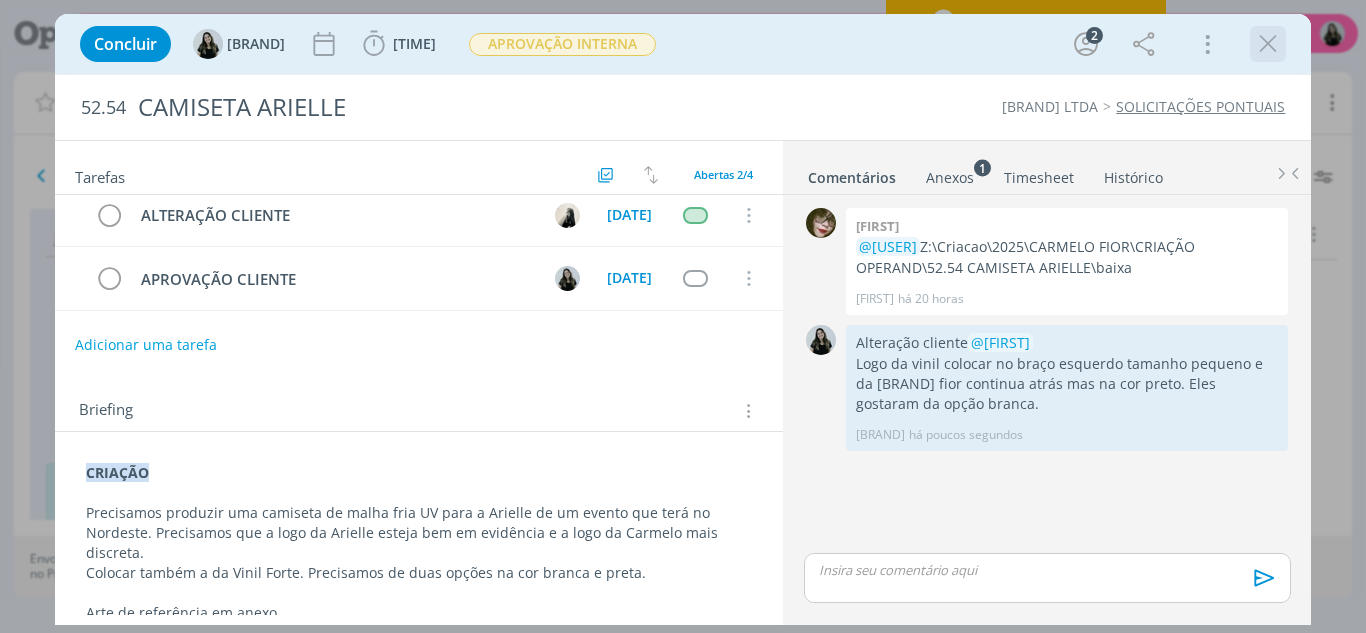 click at bounding box center (1268, 44) 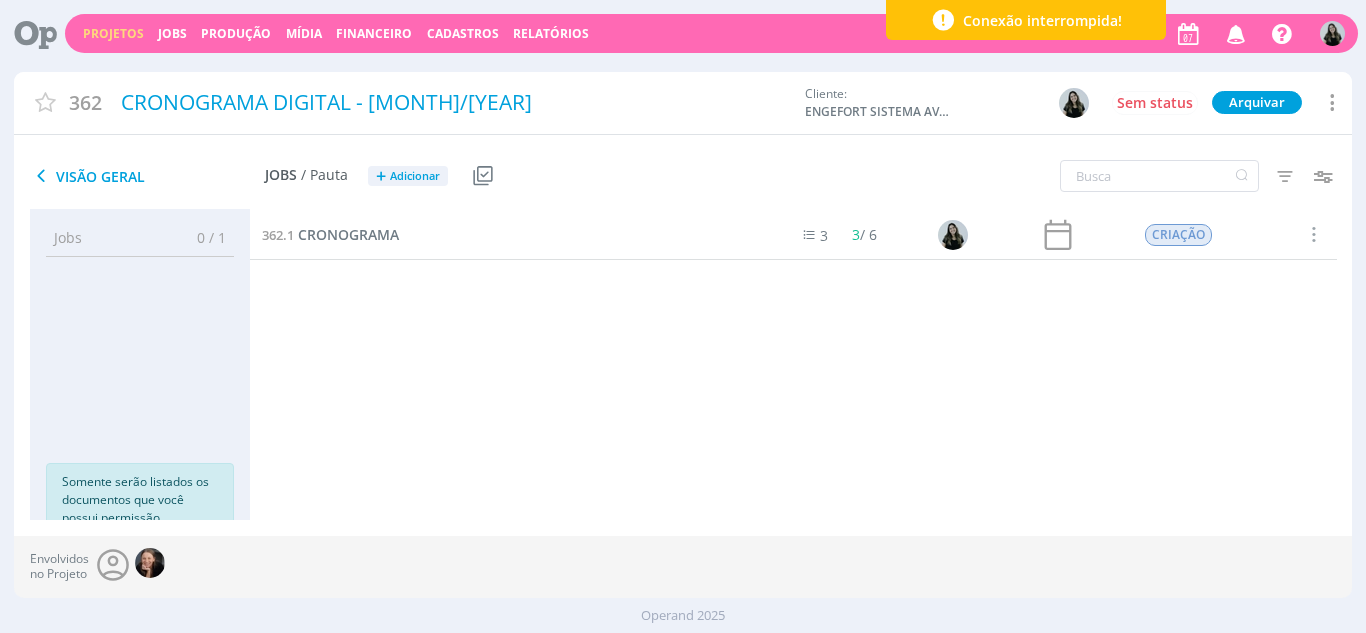 click at bounding box center [1236, 33] 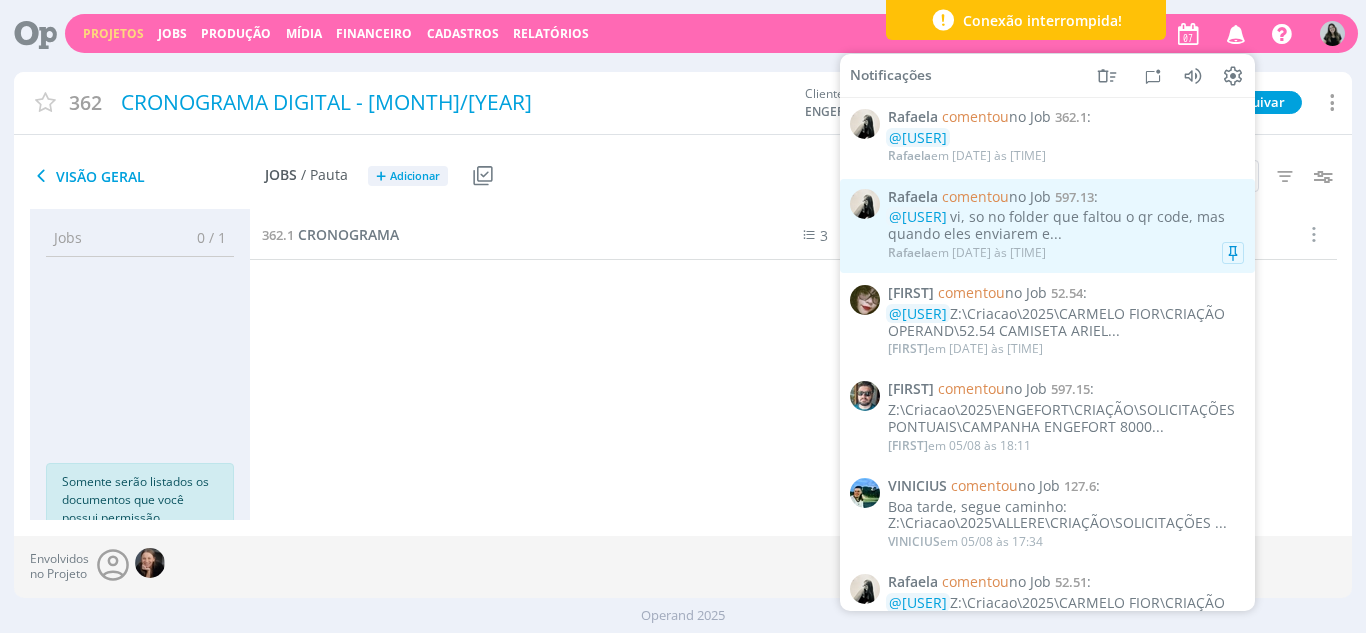 click on "Rafaela
em 07/08 às 10:48" at bounding box center (1066, 253) 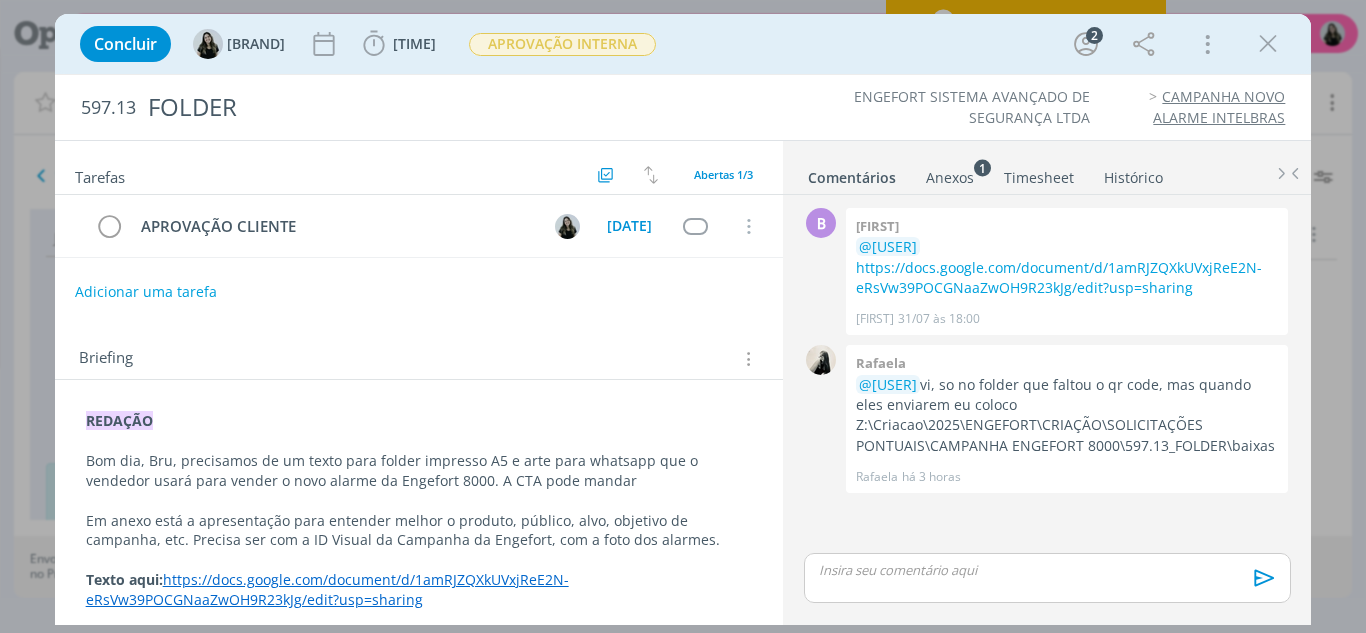click at bounding box center (1047, 578) 